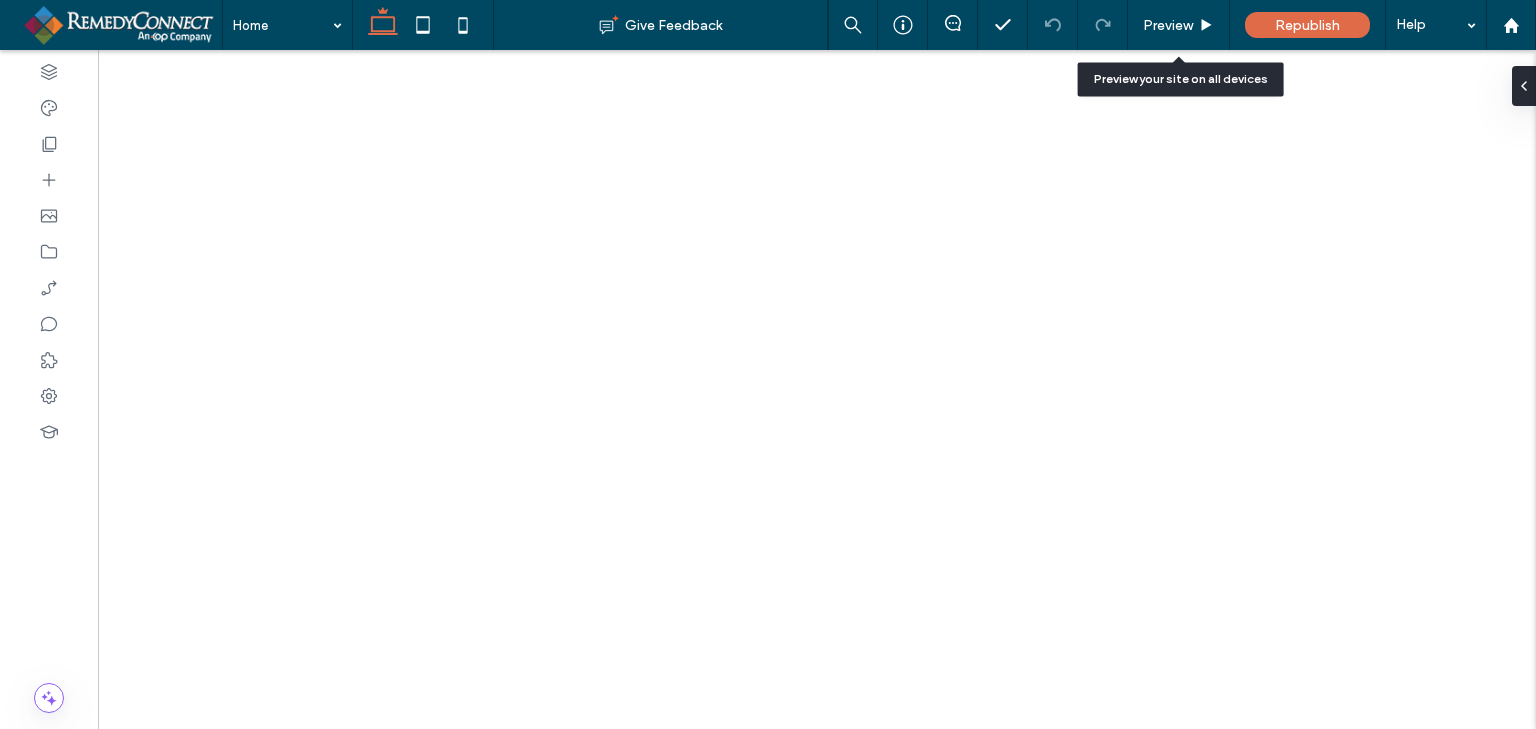 click on "Preview" at bounding box center [1179, 25] 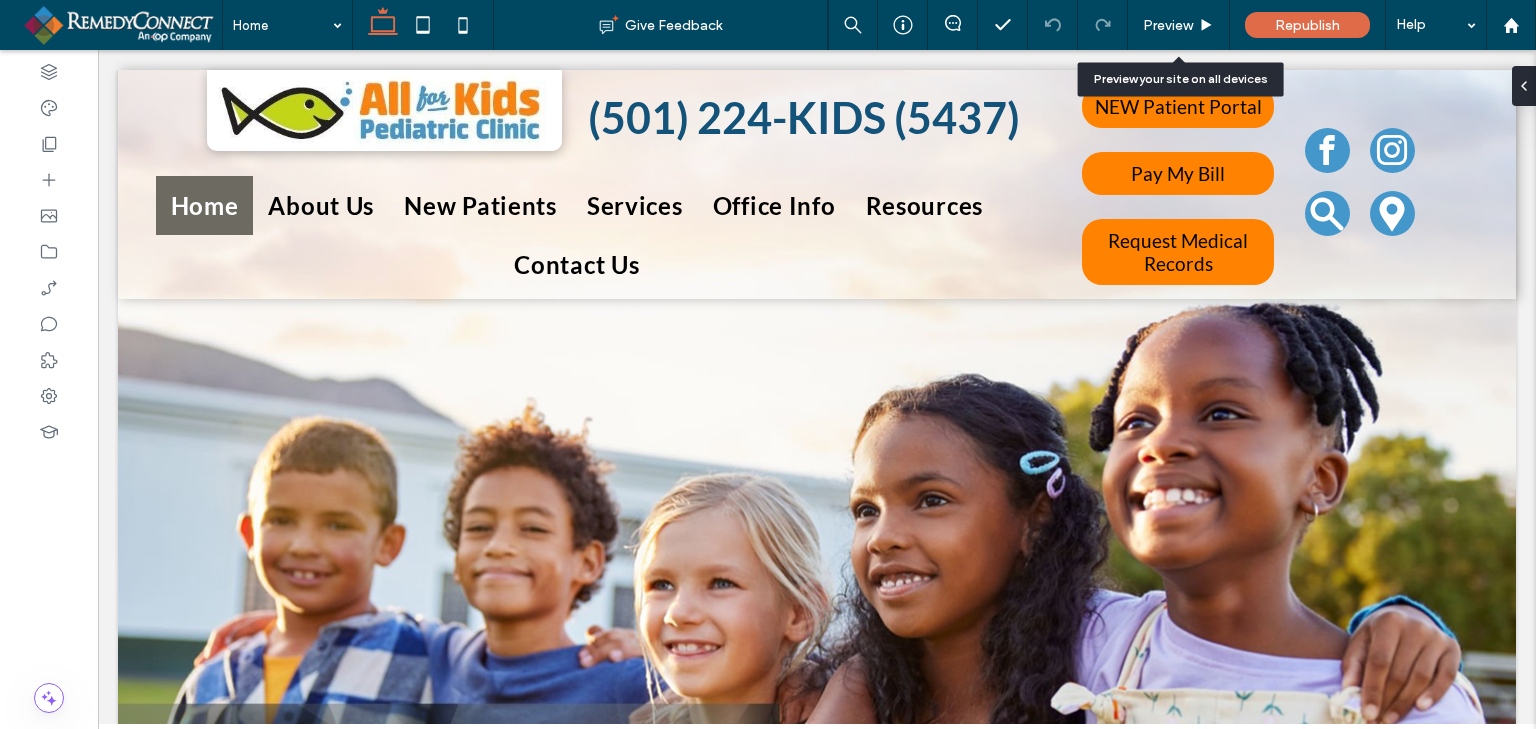 scroll, scrollTop: 0, scrollLeft: 0, axis: both 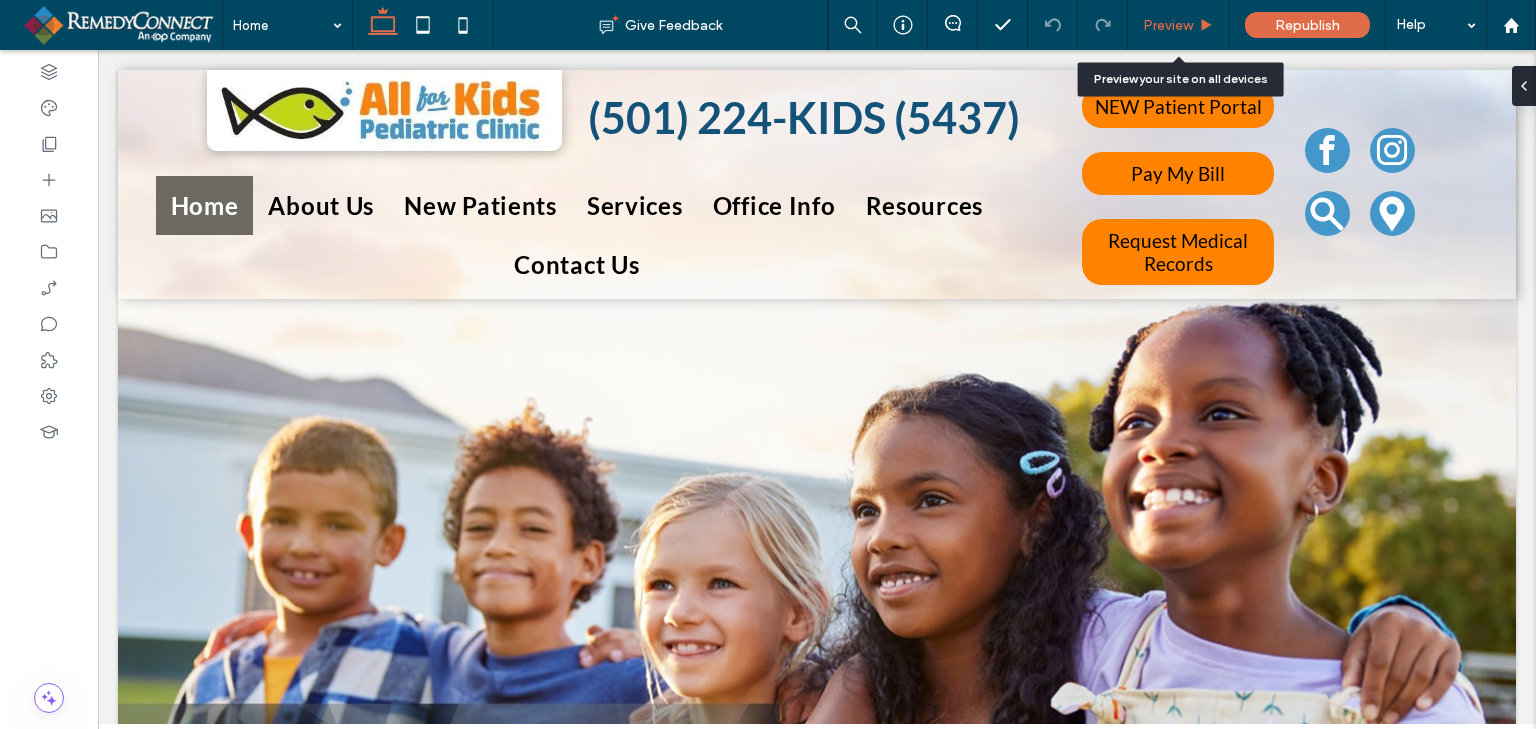 drag, startPoint x: 1176, startPoint y: 29, endPoint x: 1008, endPoint y: 79, distance: 175.28262 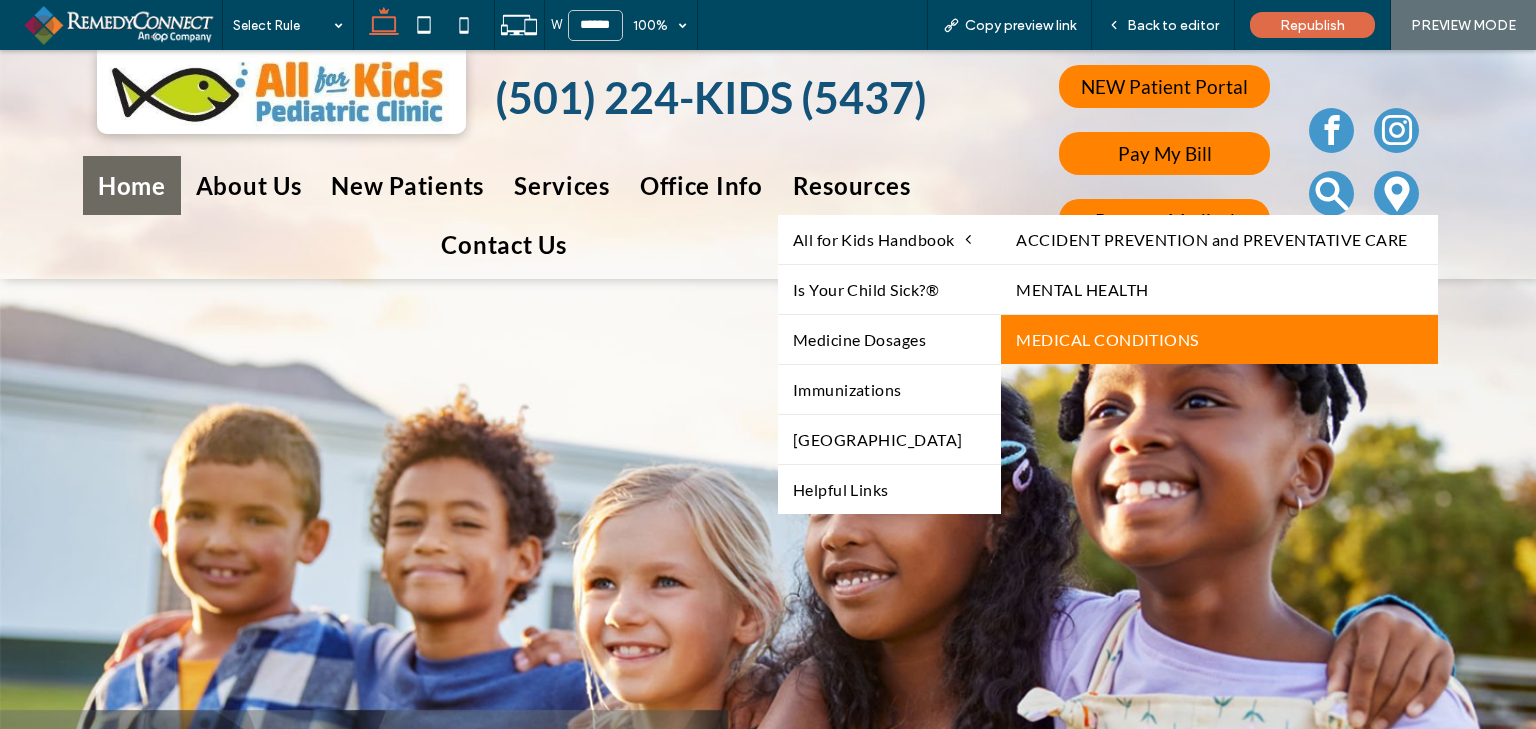 click on "MEDICAL CONDITIONS" at bounding box center [1219, 339] 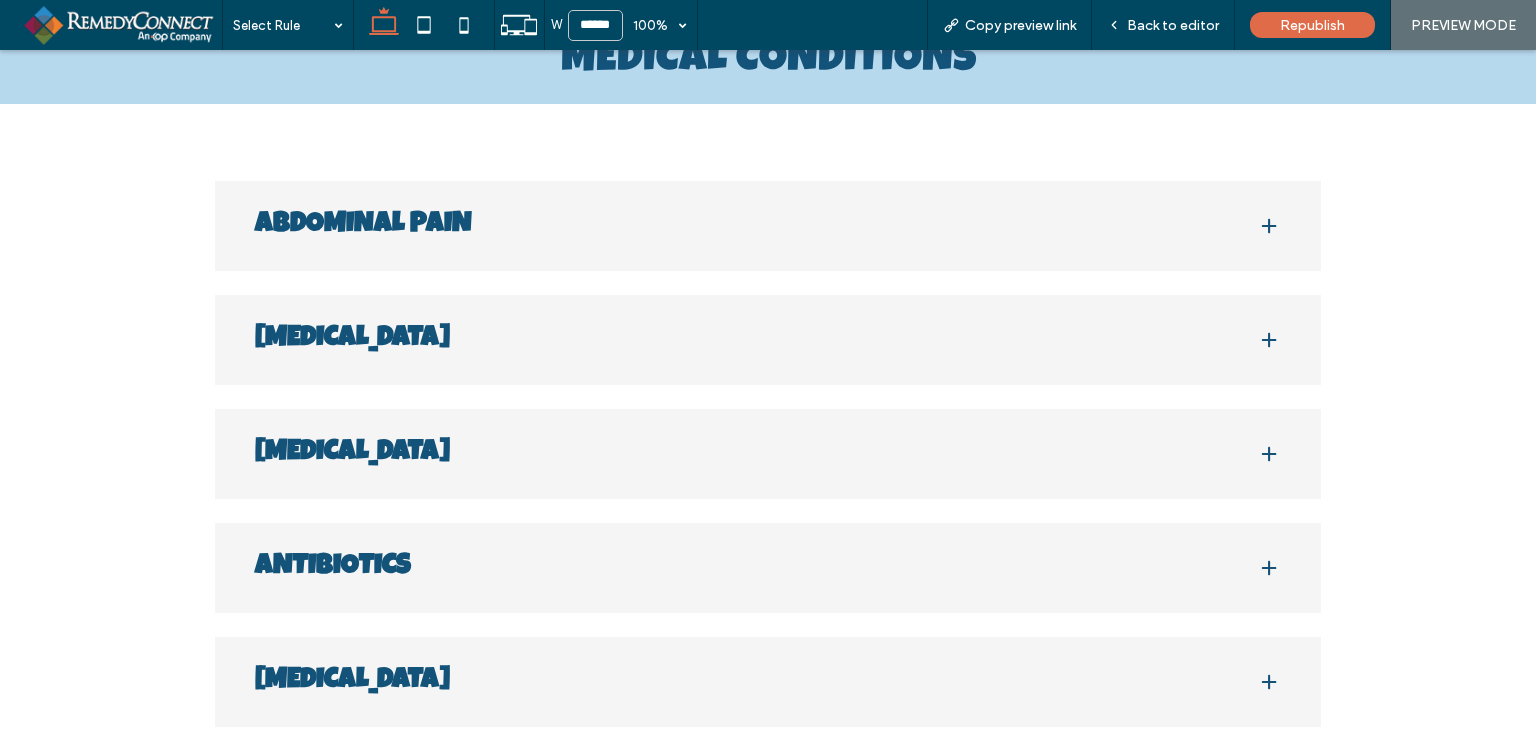 scroll, scrollTop: 255, scrollLeft: 0, axis: vertical 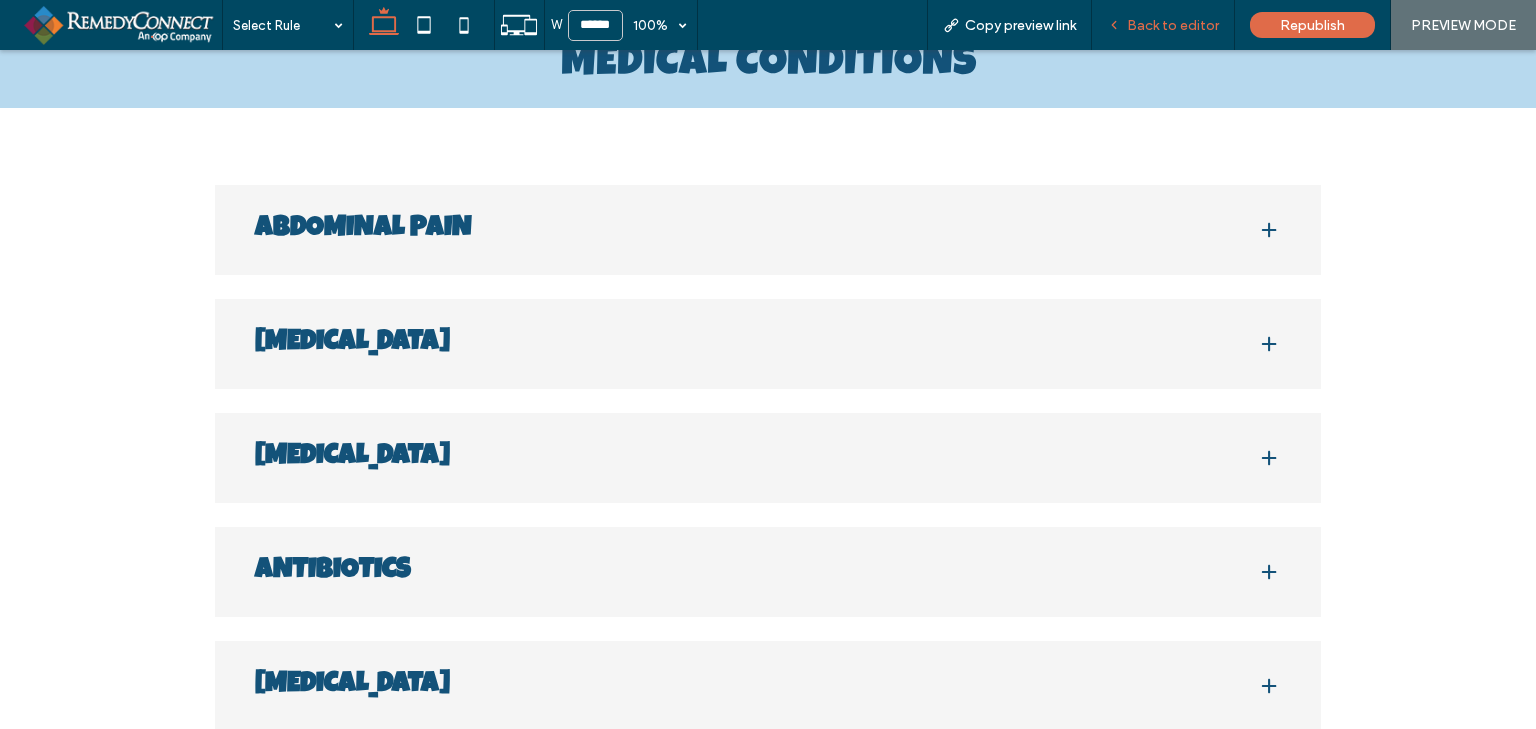 drag, startPoint x: 1182, startPoint y: 27, endPoint x: 479, endPoint y: 183, distance: 720.1007 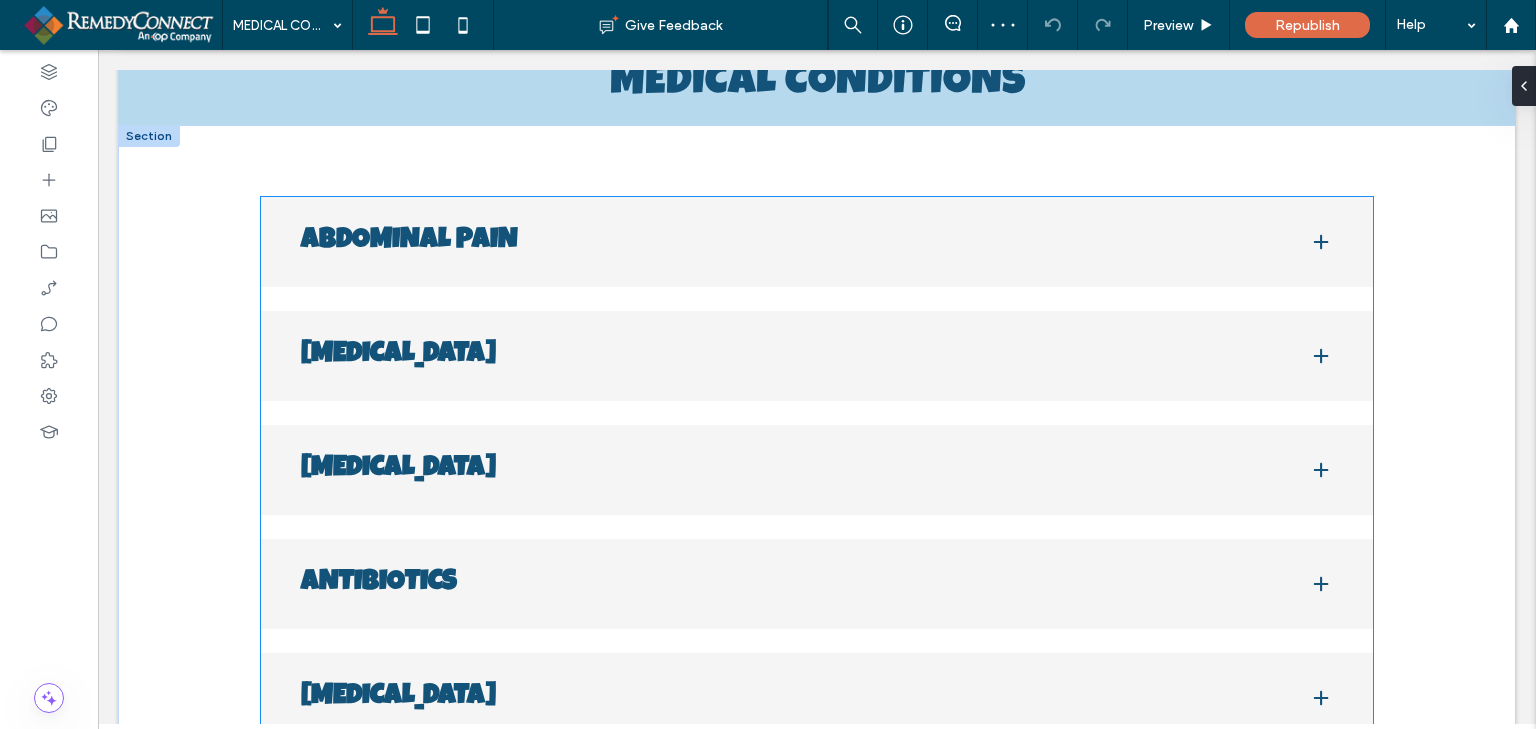 click on "ABDOMINAL PAIN" at bounding box center [789, 242] 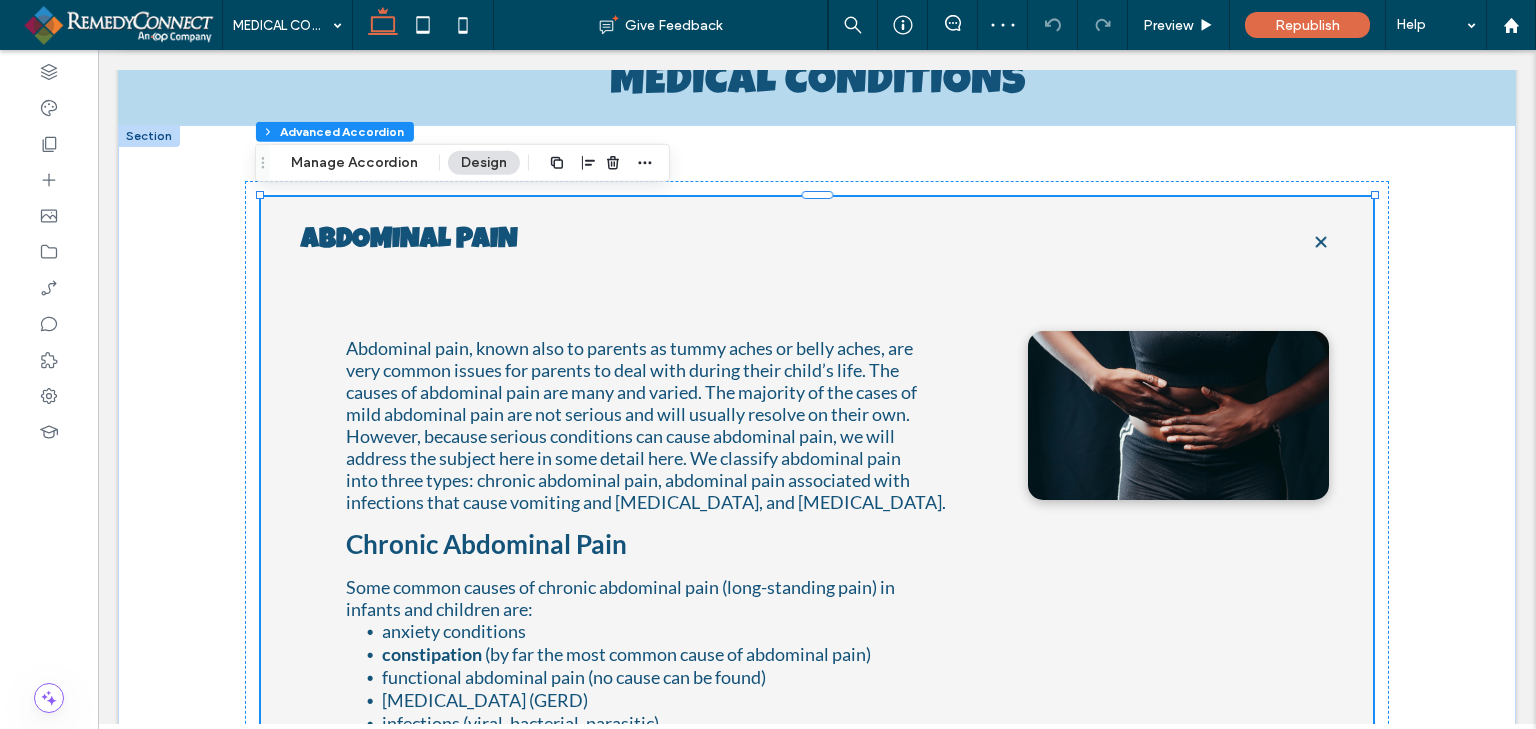 type on "**" 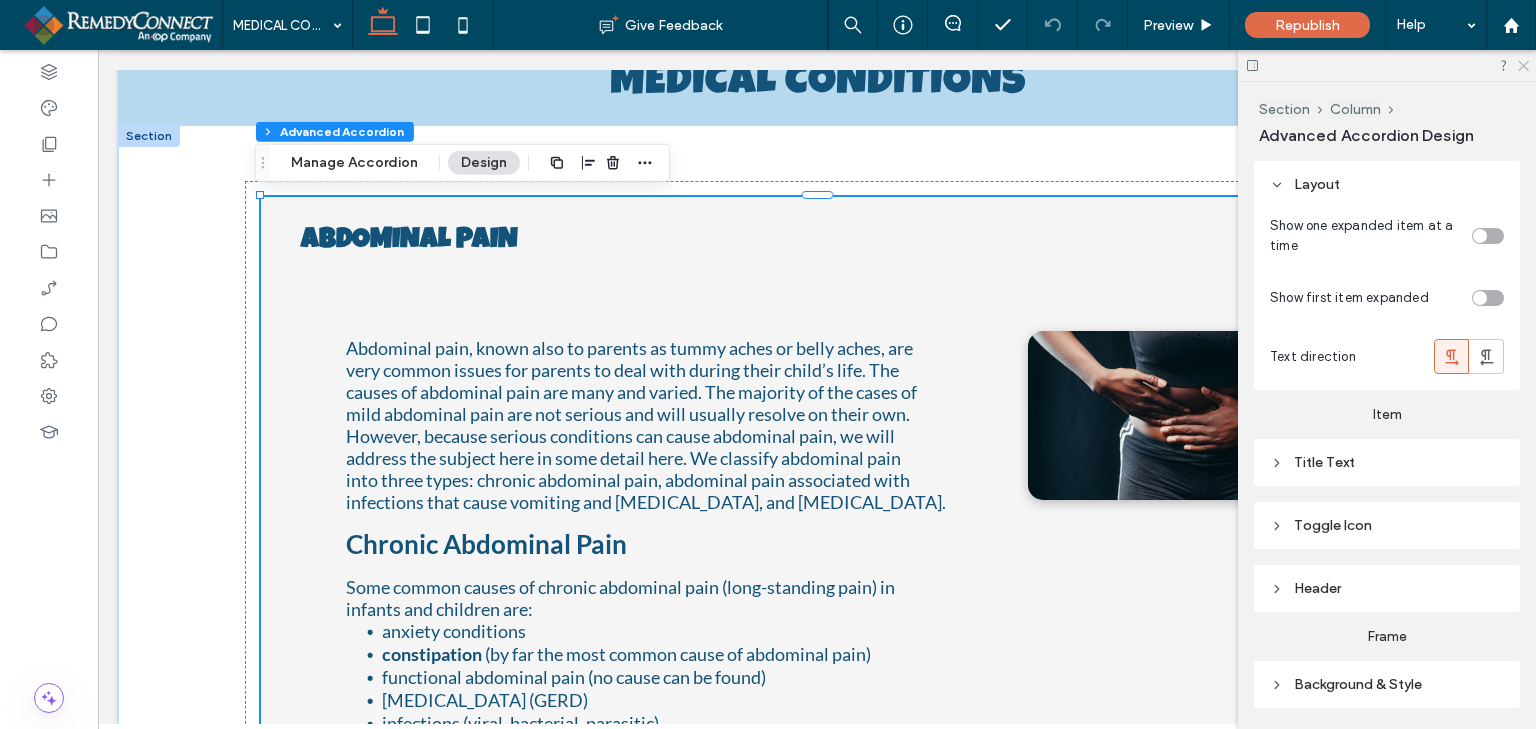 click 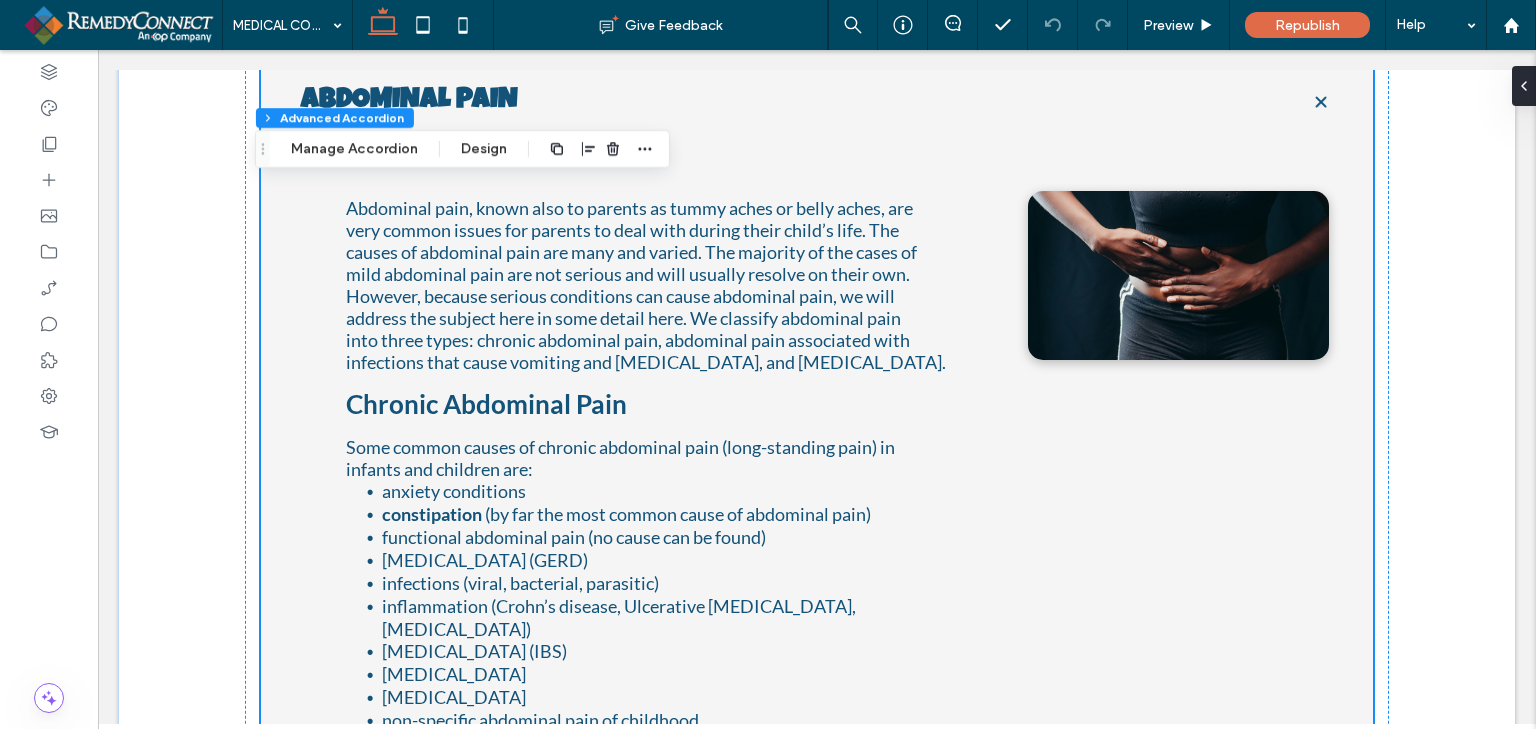 scroll, scrollTop: 404, scrollLeft: 0, axis: vertical 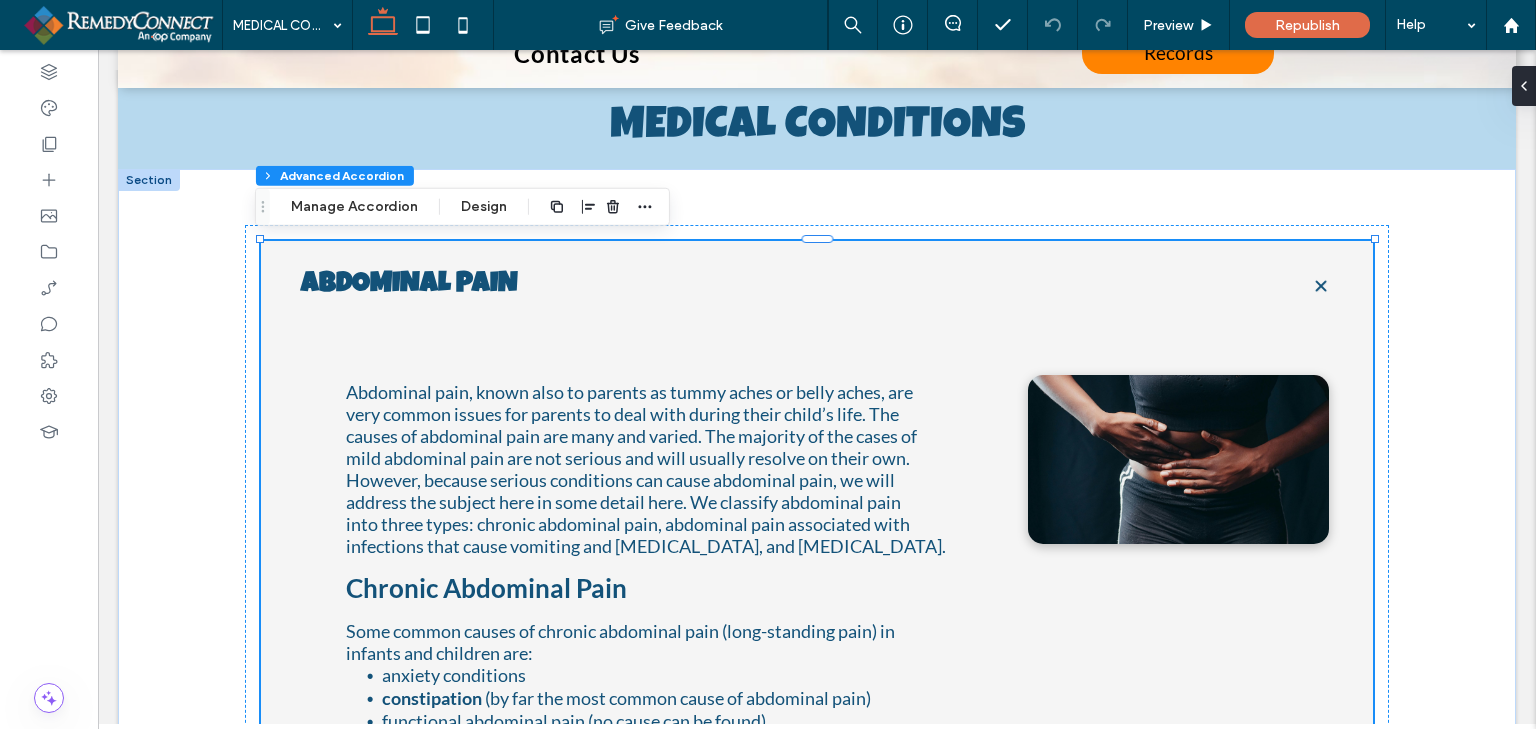 click on "ABDOMINAL PAIN" at bounding box center (817, 286) 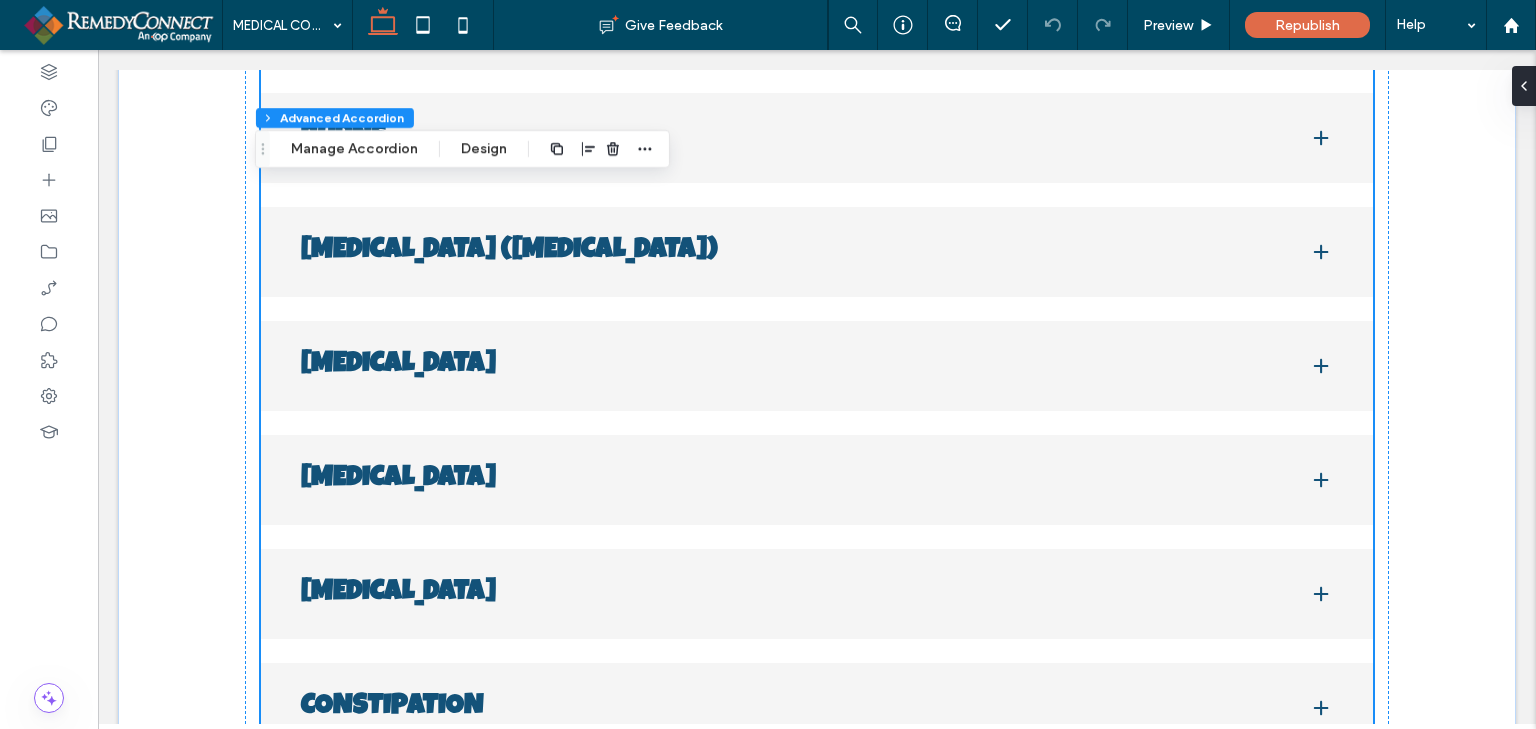 scroll, scrollTop: 1390, scrollLeft: 0, axis: vertical 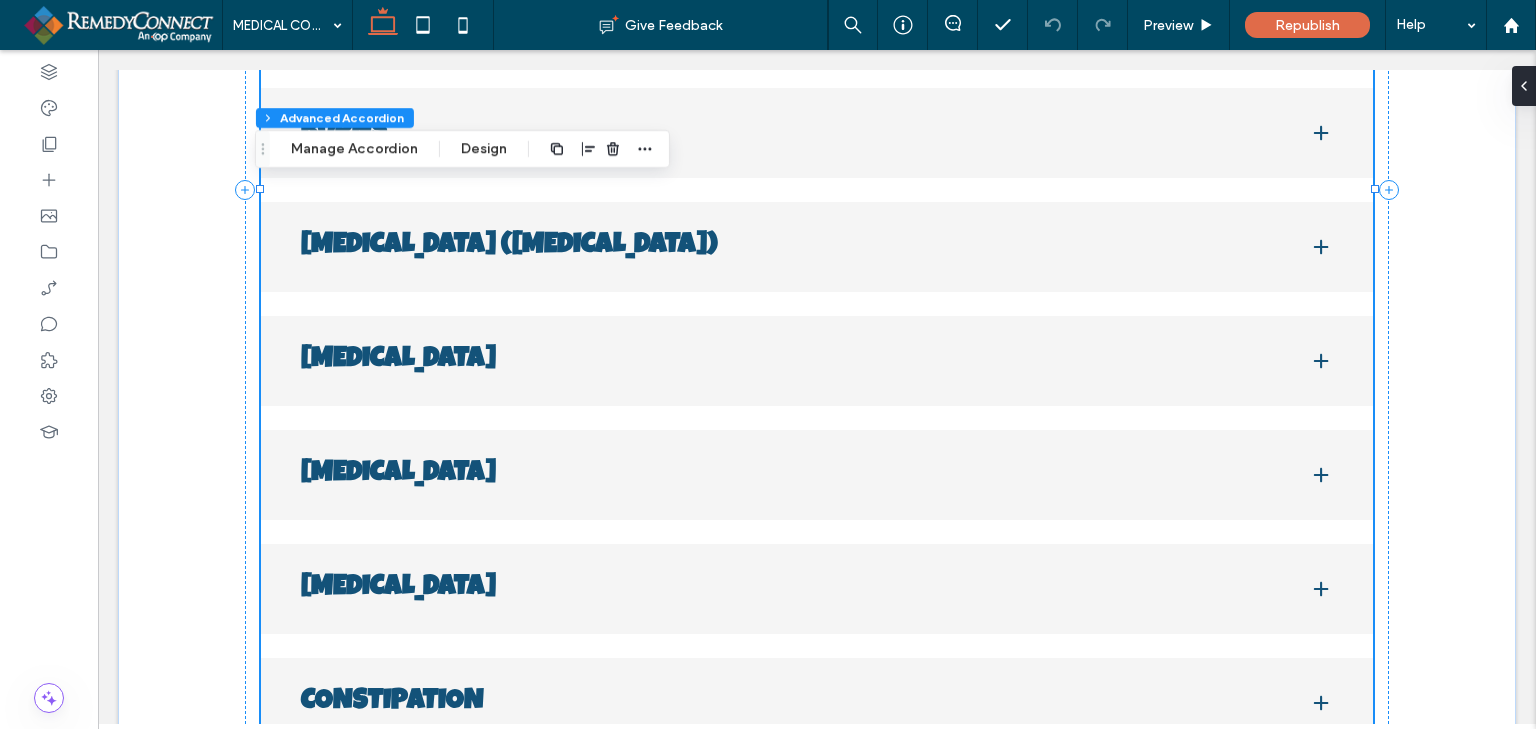 click on "[MEDICAL_DATA] ([MEDICAL_DATA])" at bounding box center [817, 247] 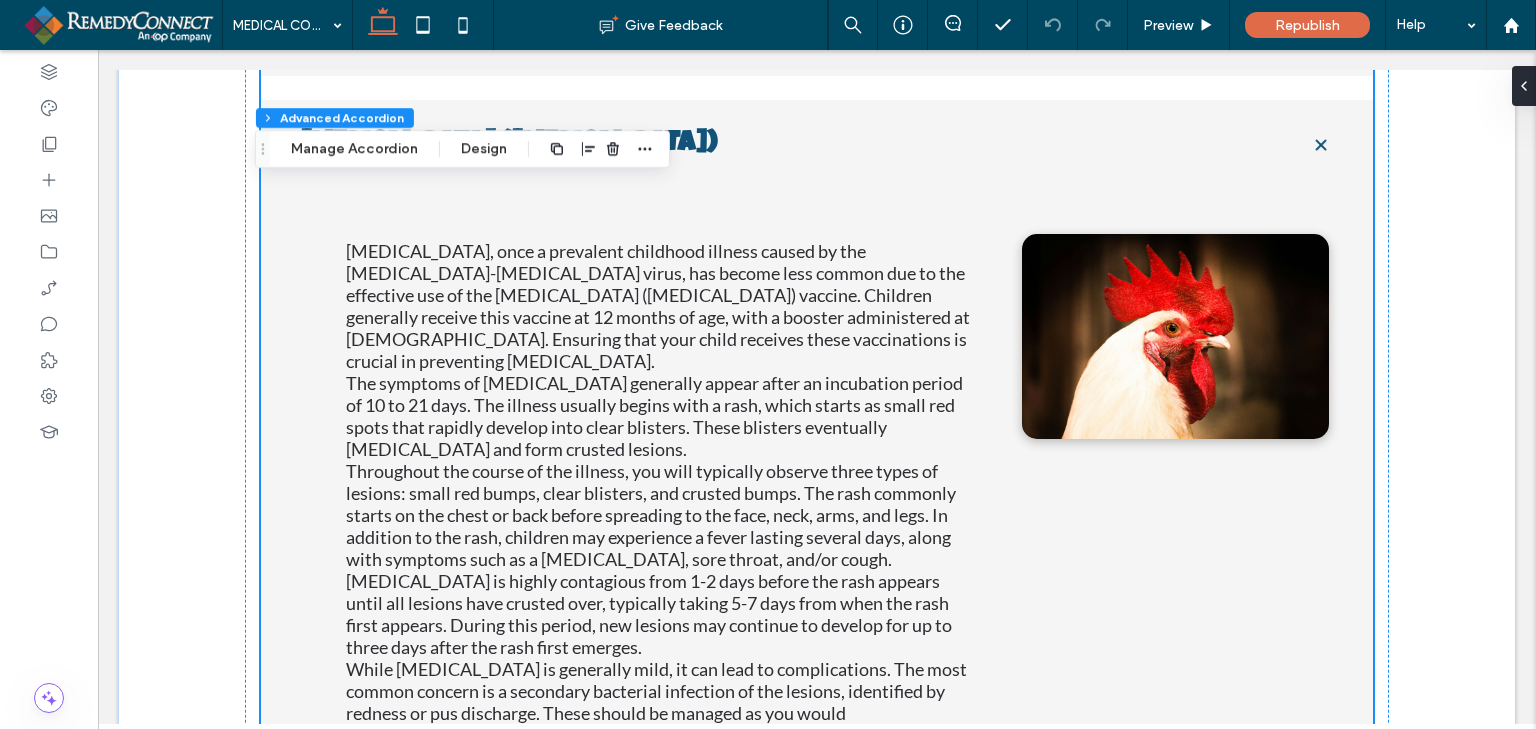 scroll, scrollTop: 1436, scrollLeft: 0, axis: vertical 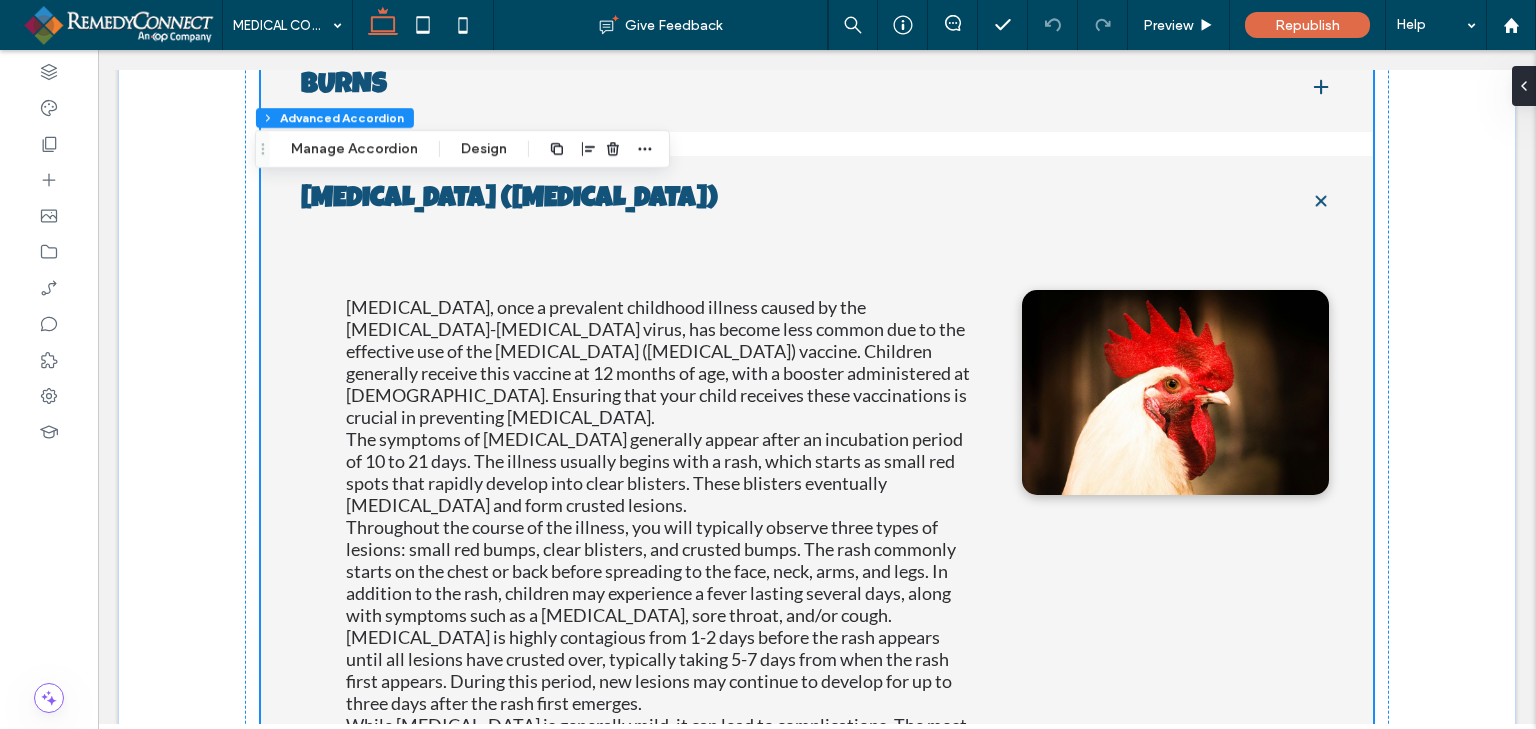 click on "[MEDICAL_DATA] ([MEDICAL_DATA])" at bounding box center (817, 201) 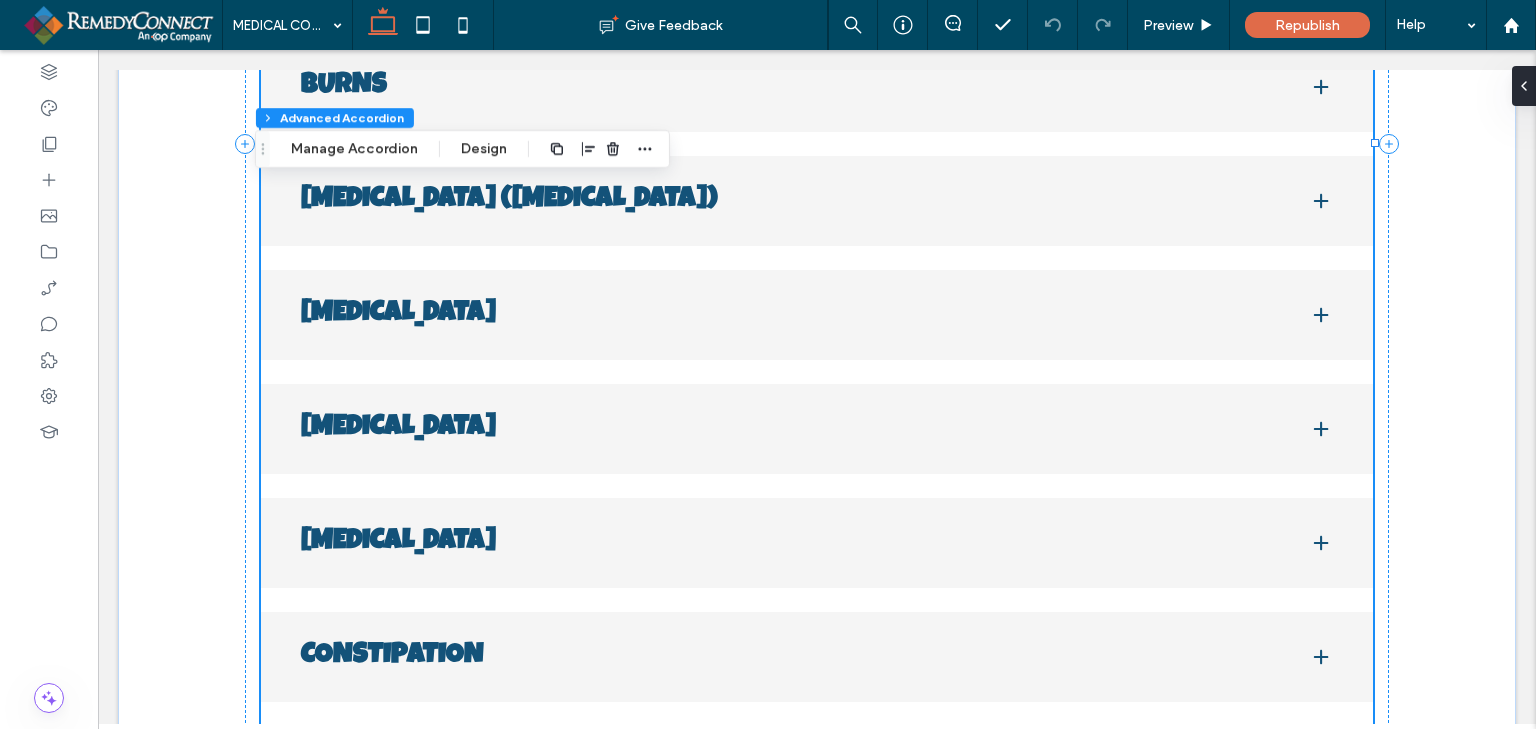 click on "[MEDICAL_DATA]" at bounding box center (817, 315) 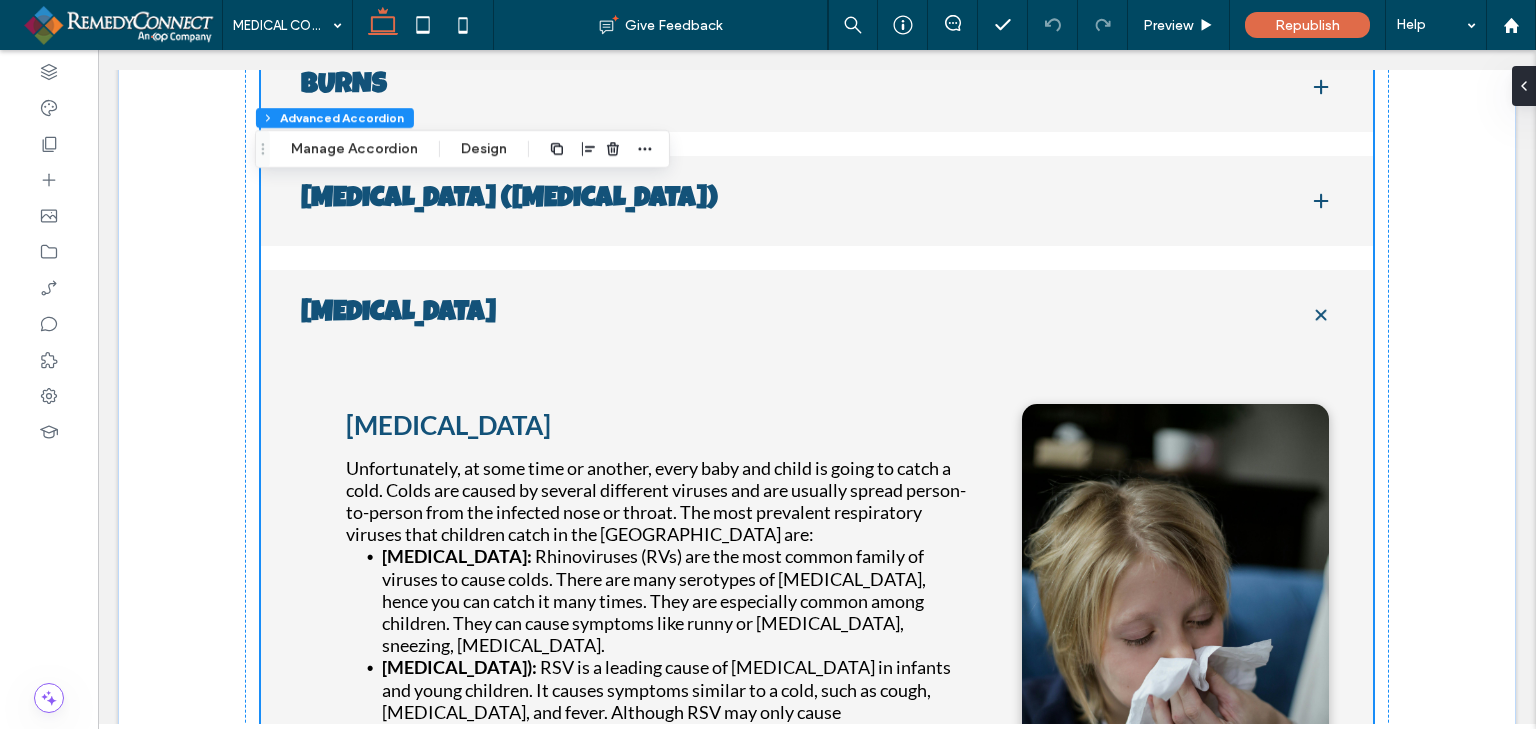 click on "[MEDICAL_DATA]" at bounding box center [817, 315] 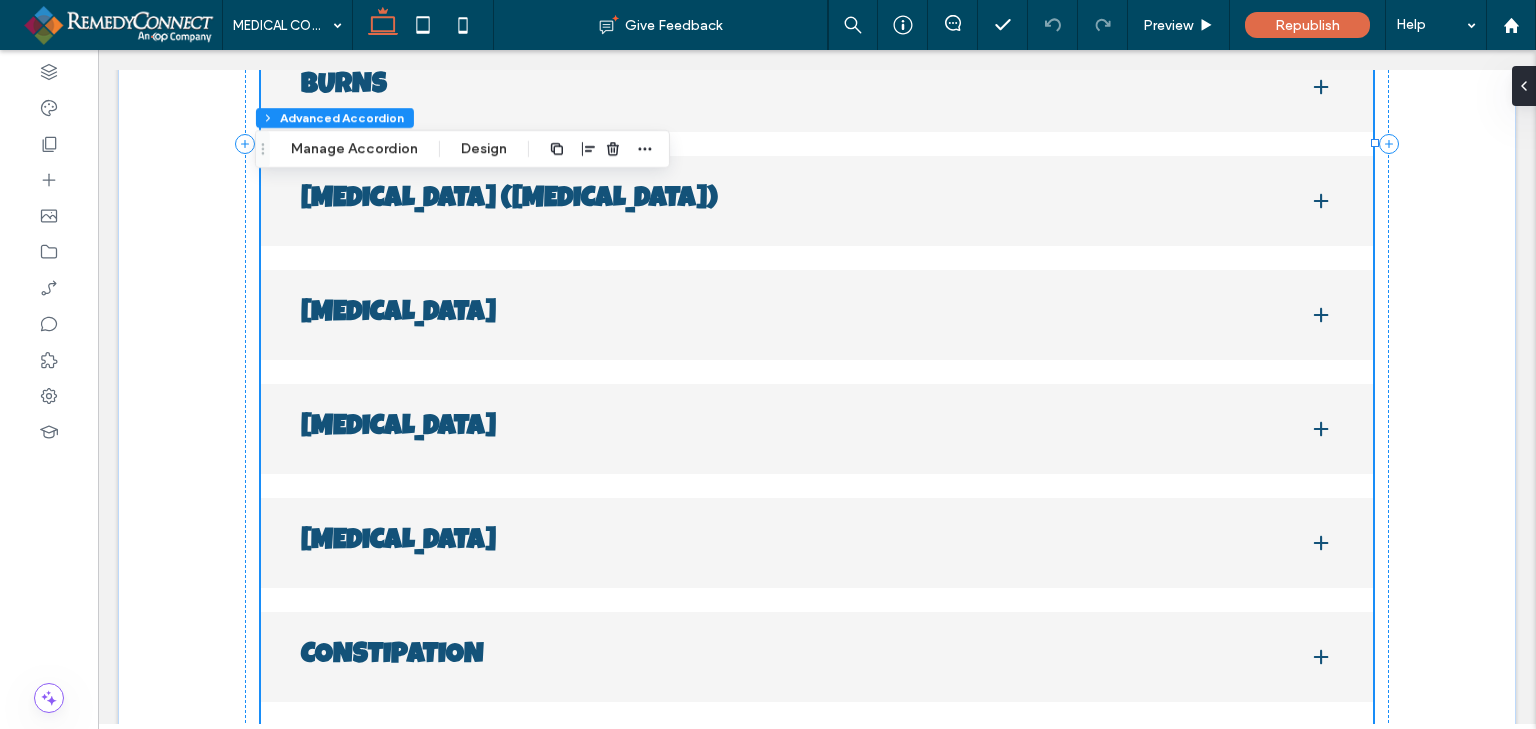 click on "[MEDICAL_DATA]" at bounding box center (817, 429) 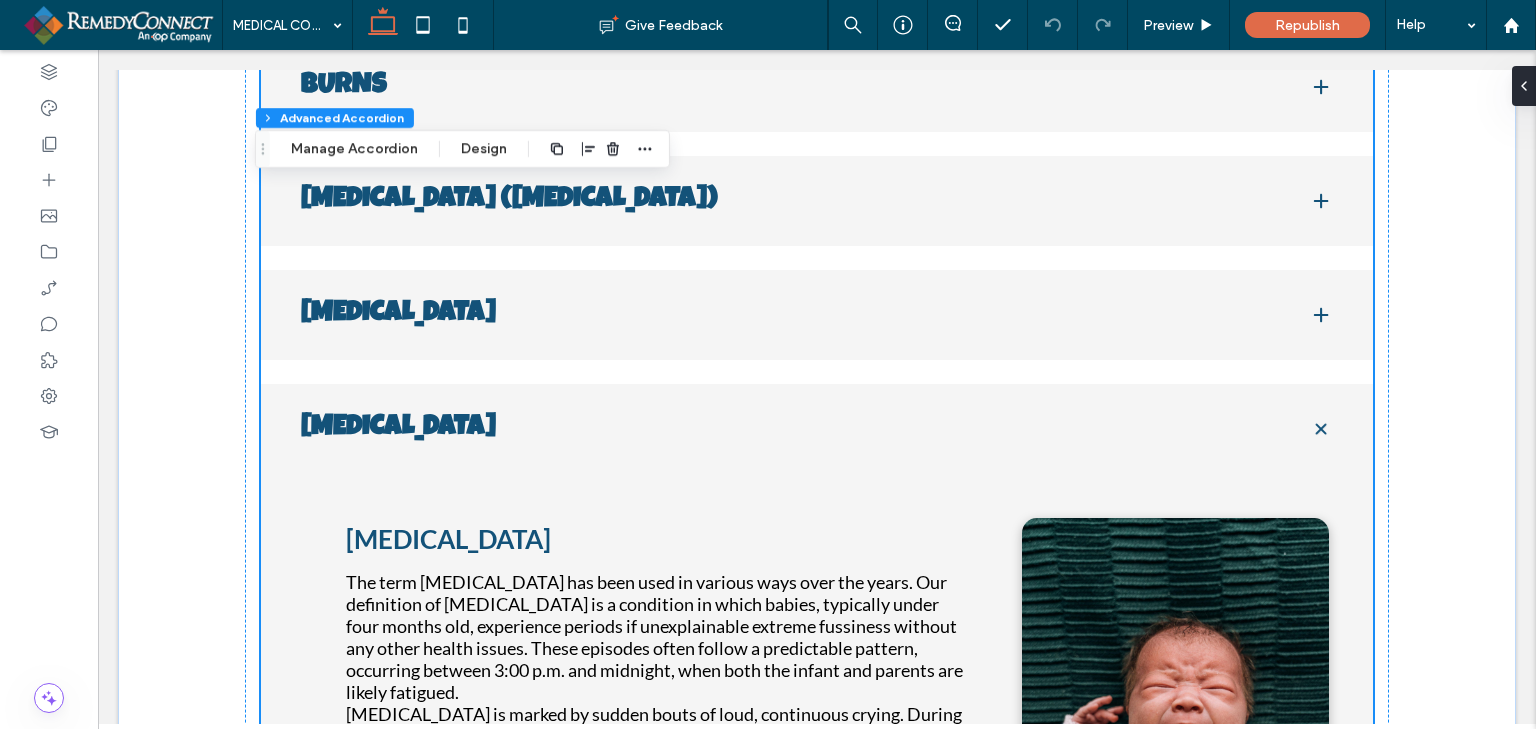 click on "[MEDICAL_DATA]" at bounding box center (817, 429) 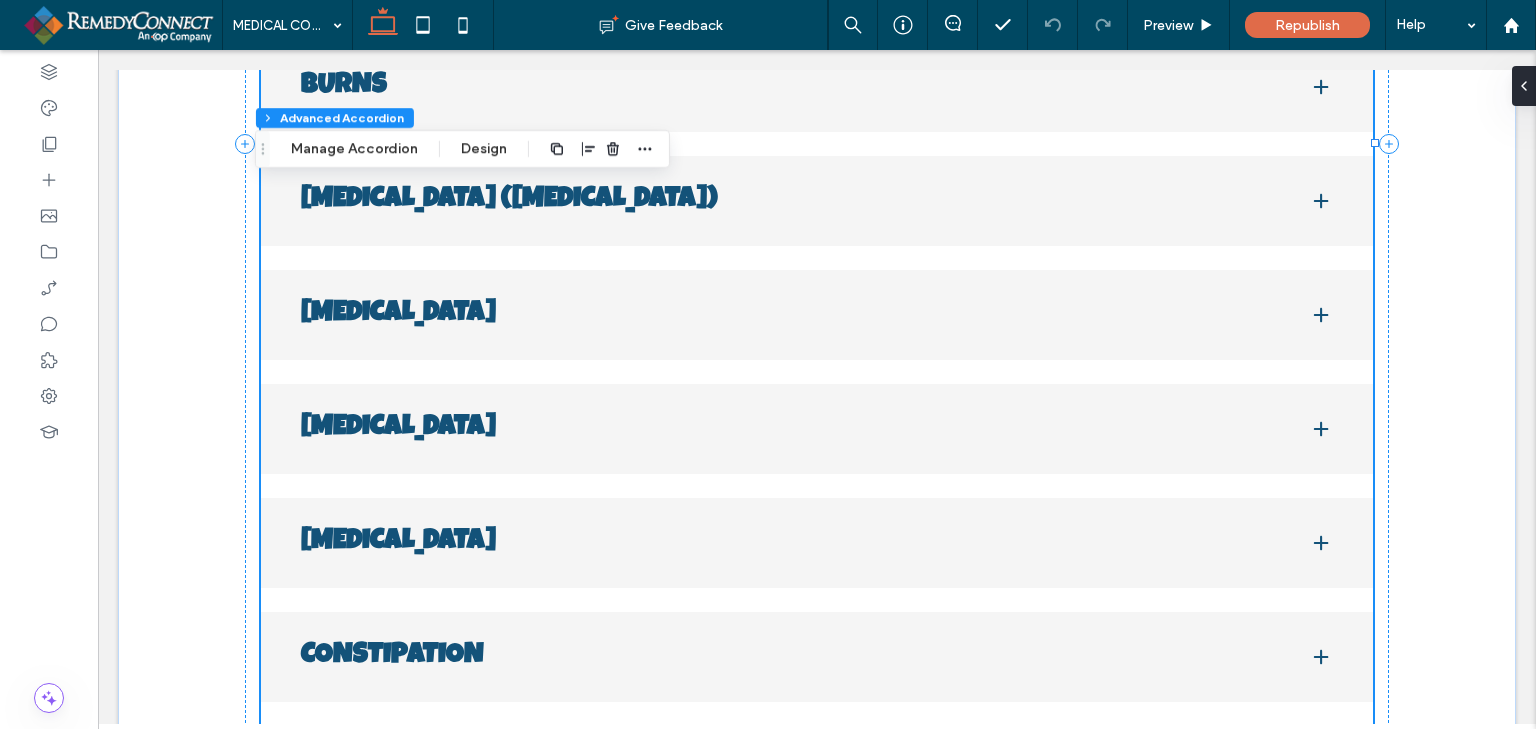 click on "[MEDICAL_DATA]" at bounding box center [817, 543] 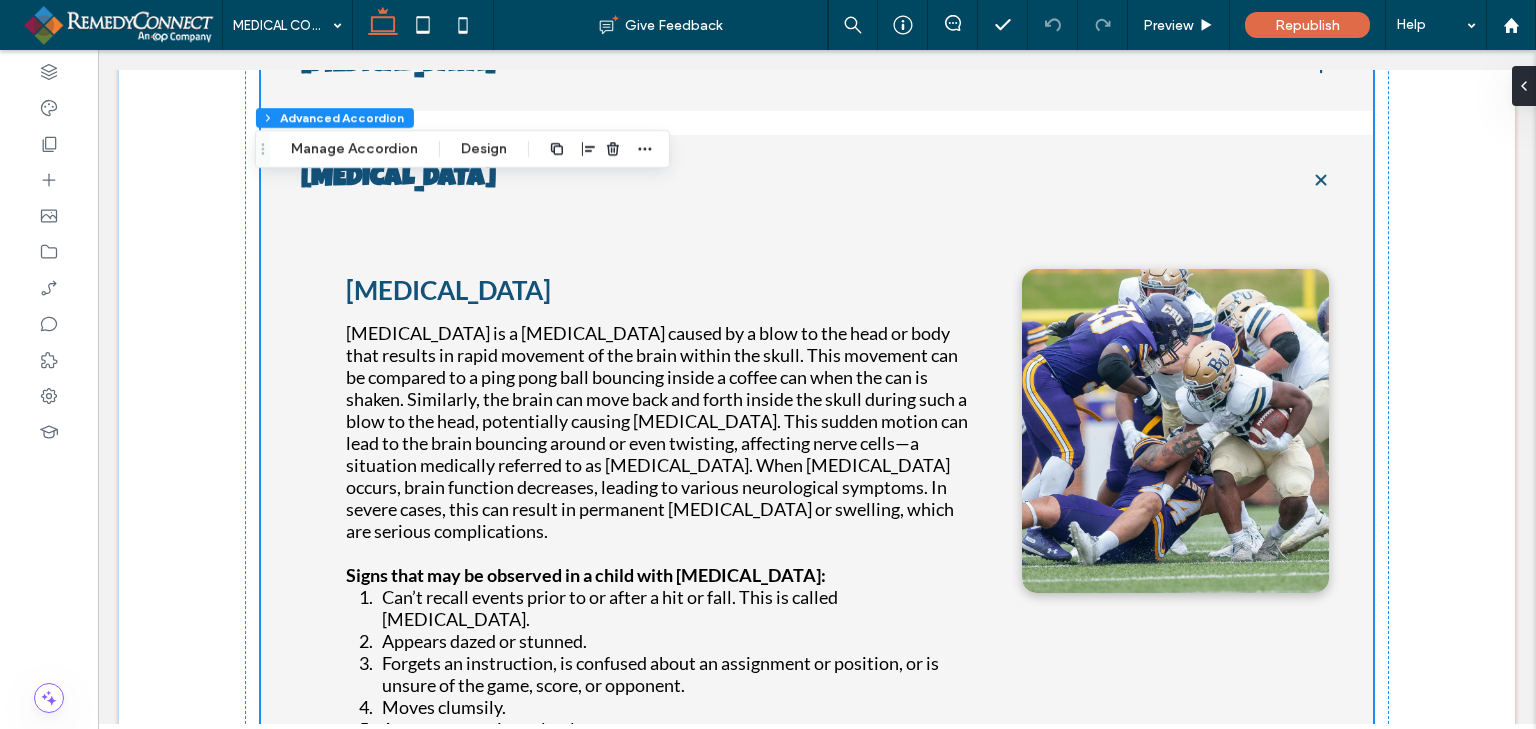 scroll, scrollTop: 1819, scrollLeft: 0, axis: vertical 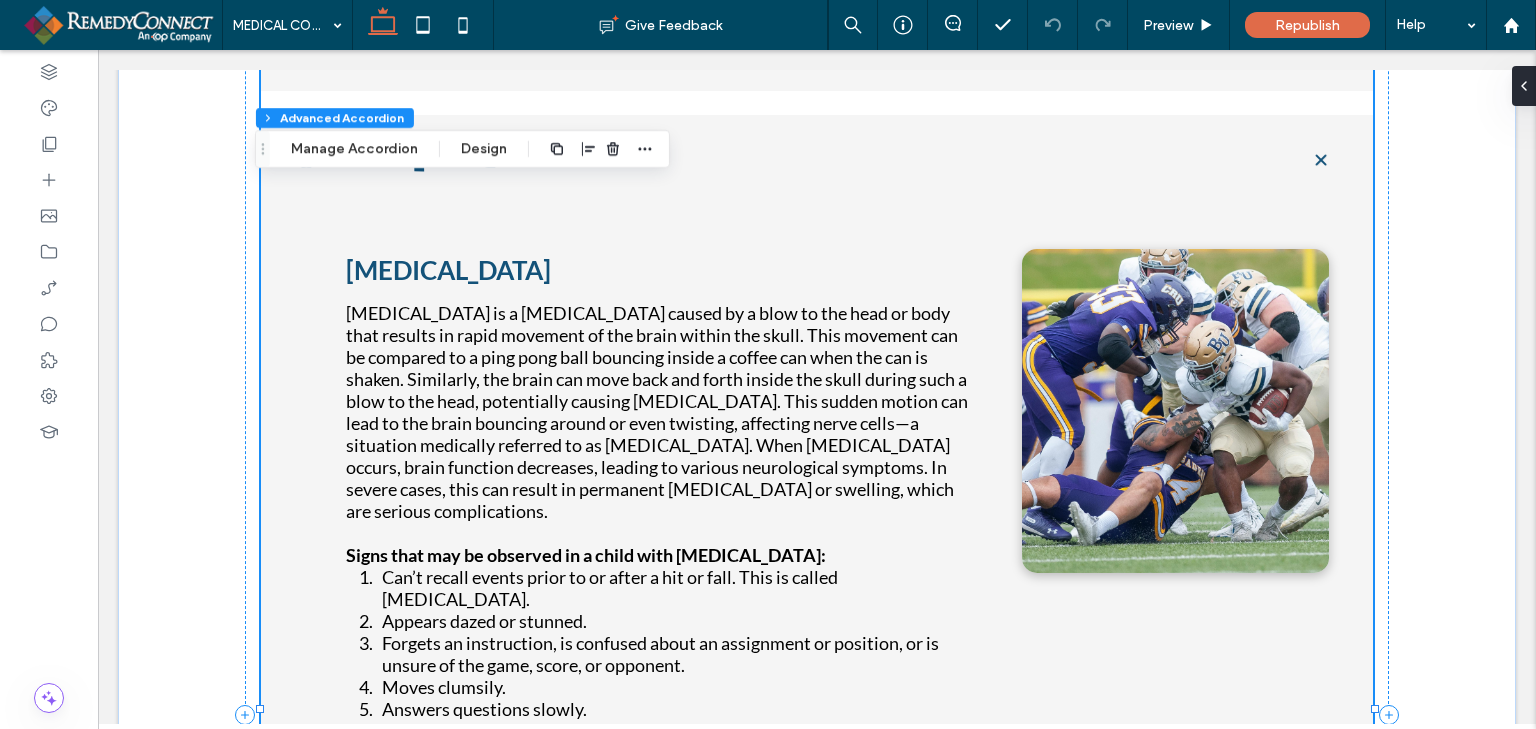 click at bounding box center (1321, 160) 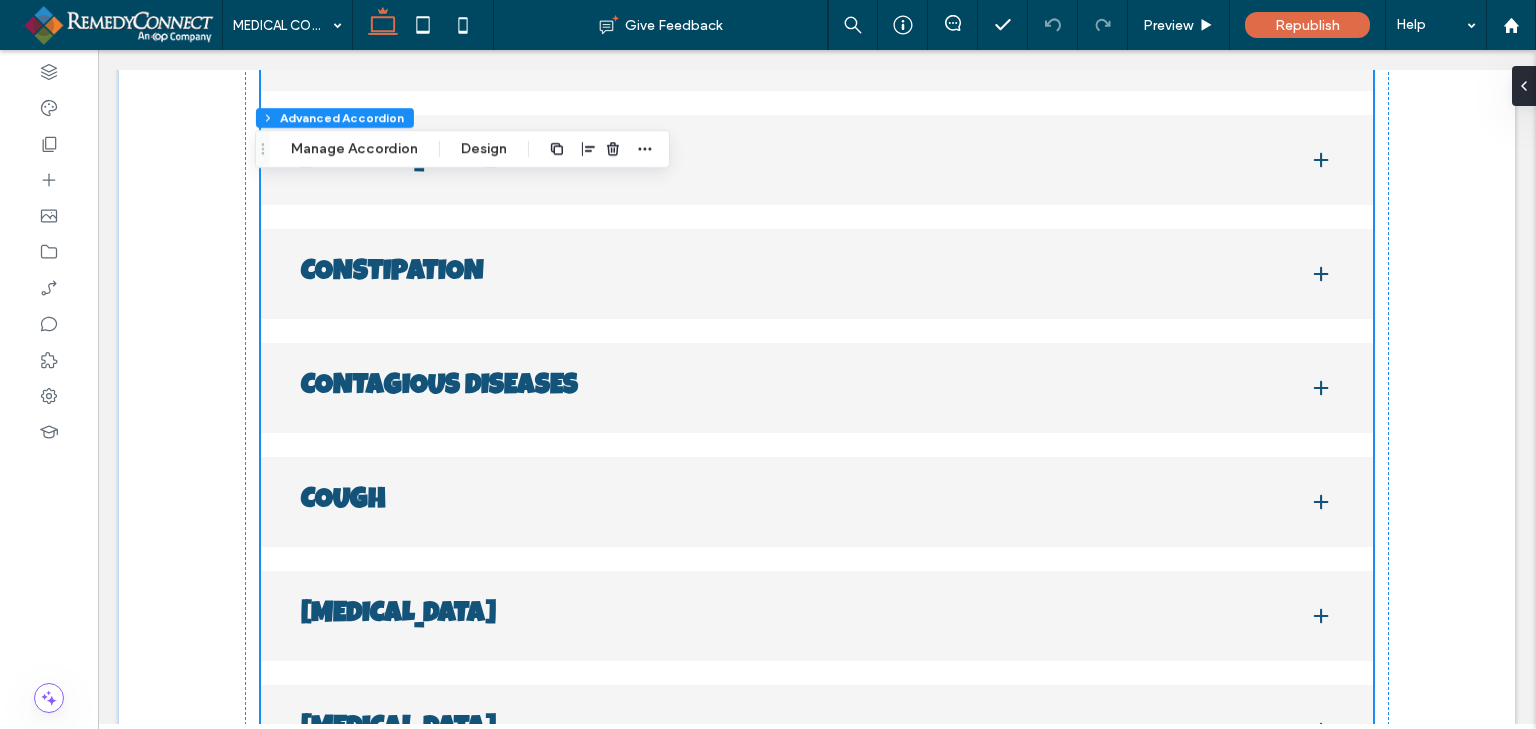 click on "COUGH" at bounding box center (817, 502) 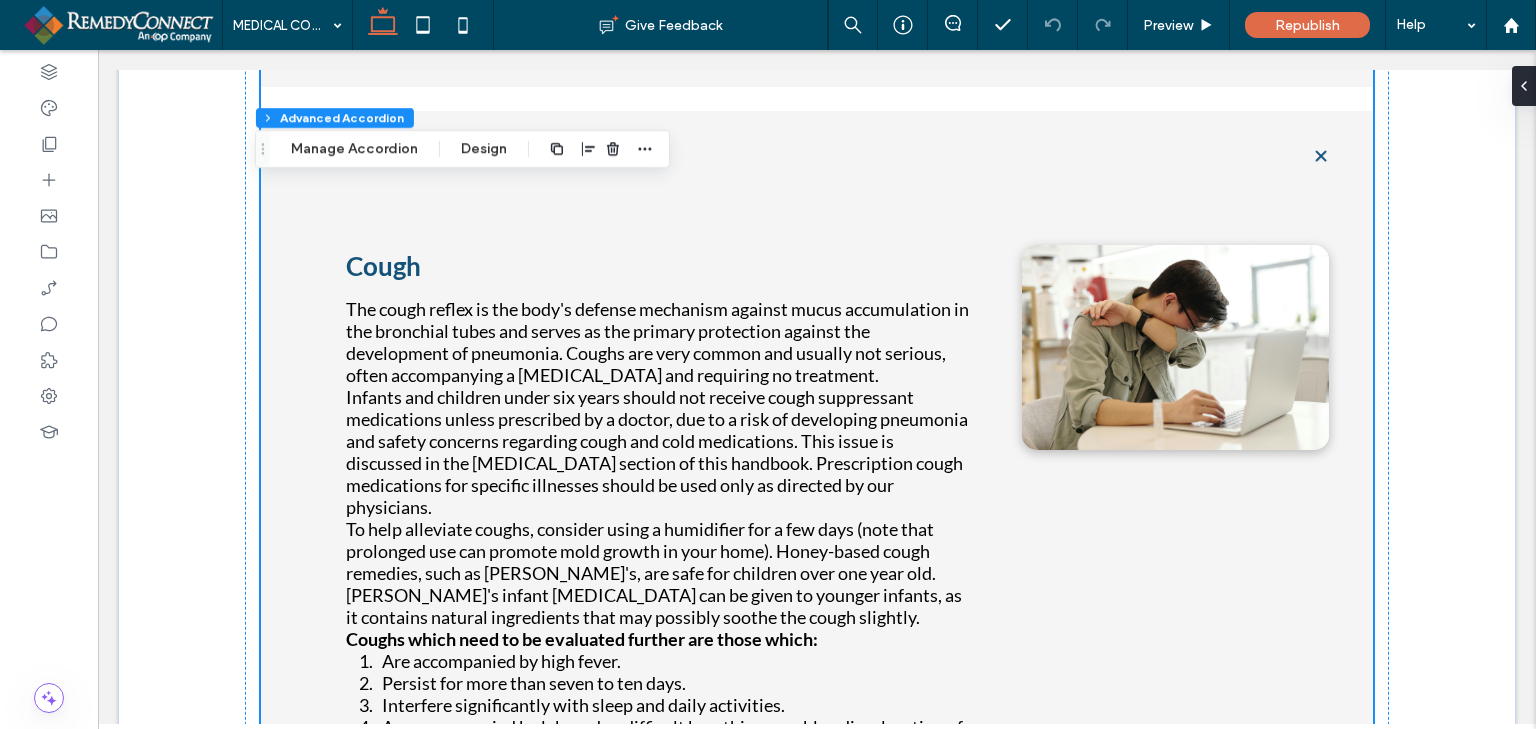 scroll, scrollTop: 2155, scrollLeft: 0, axis: vertical 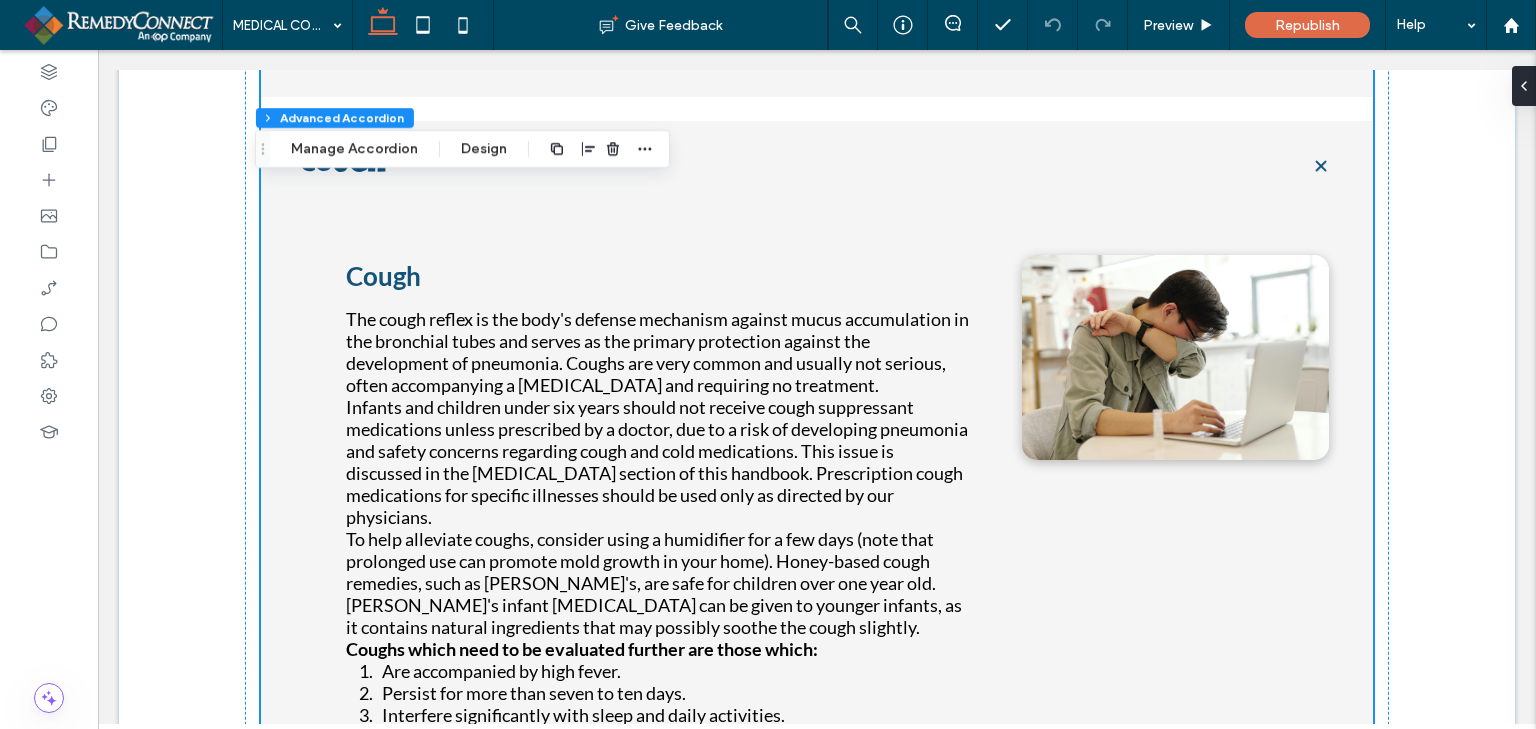click at bounding box center [1321, 165] 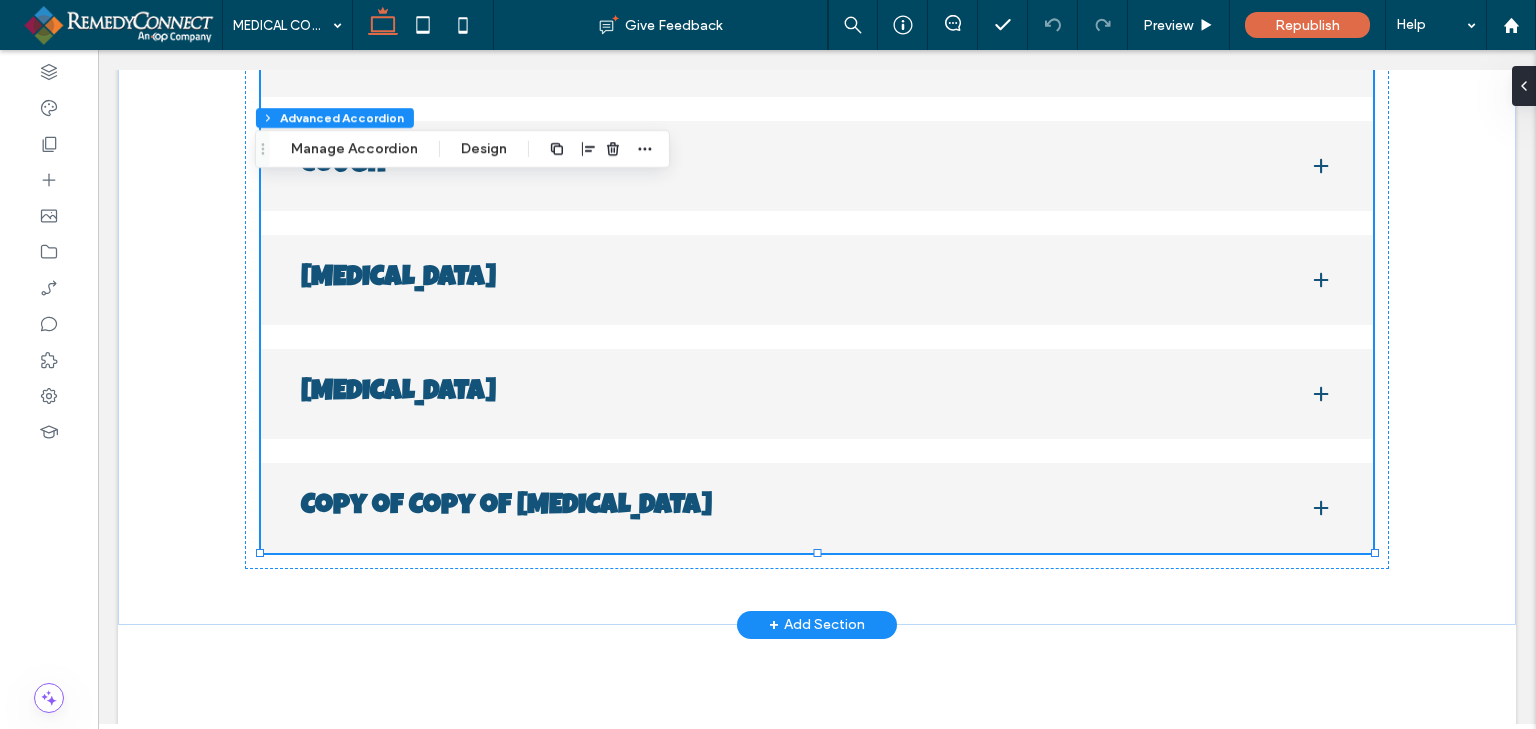click on "[MEDICAL_DATA]" at bounding box center [817, 280] 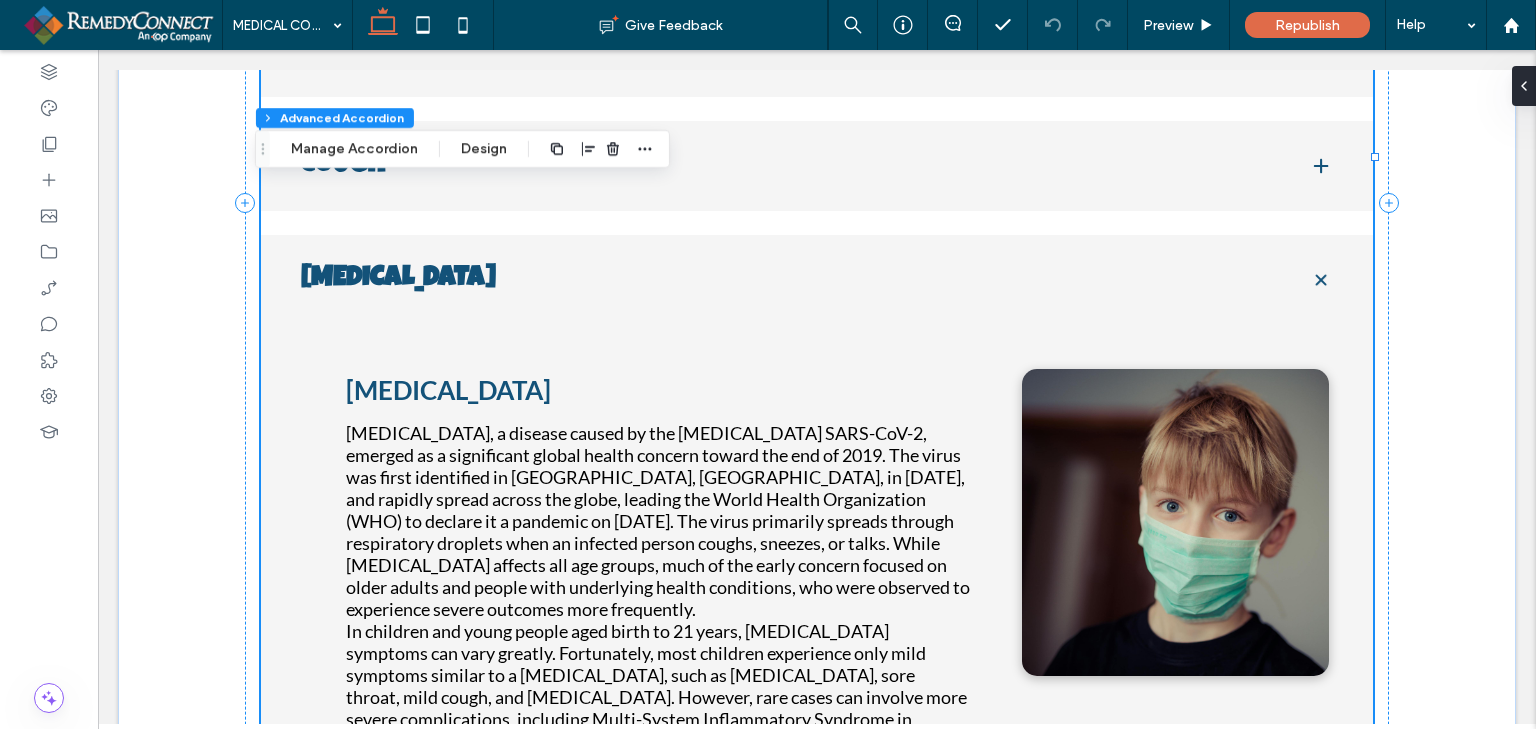 click on "[MEDICAL_DATA]" at bounding box center [817, 280] 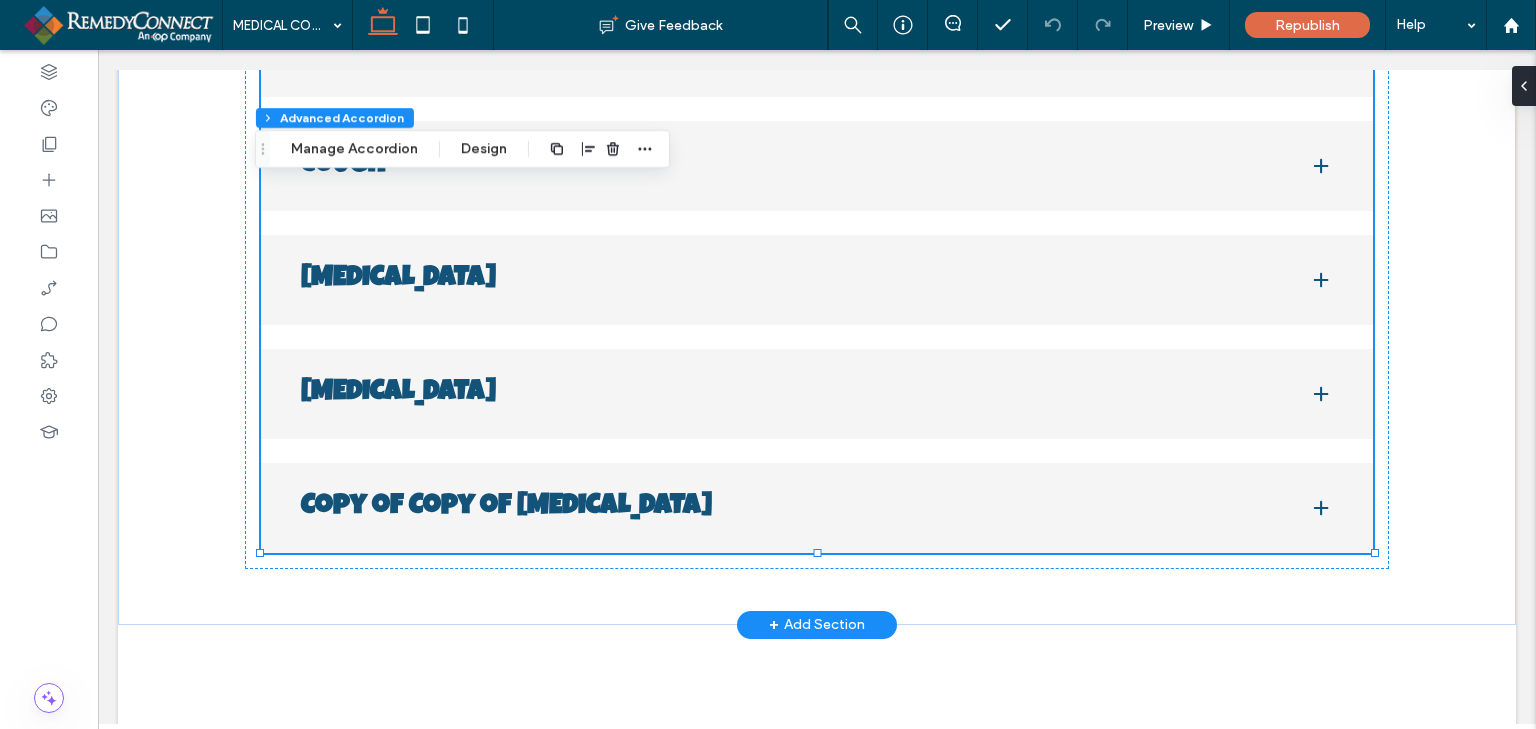 click on "[MEDICAL_DATA]" at bounding box center (817, 394) 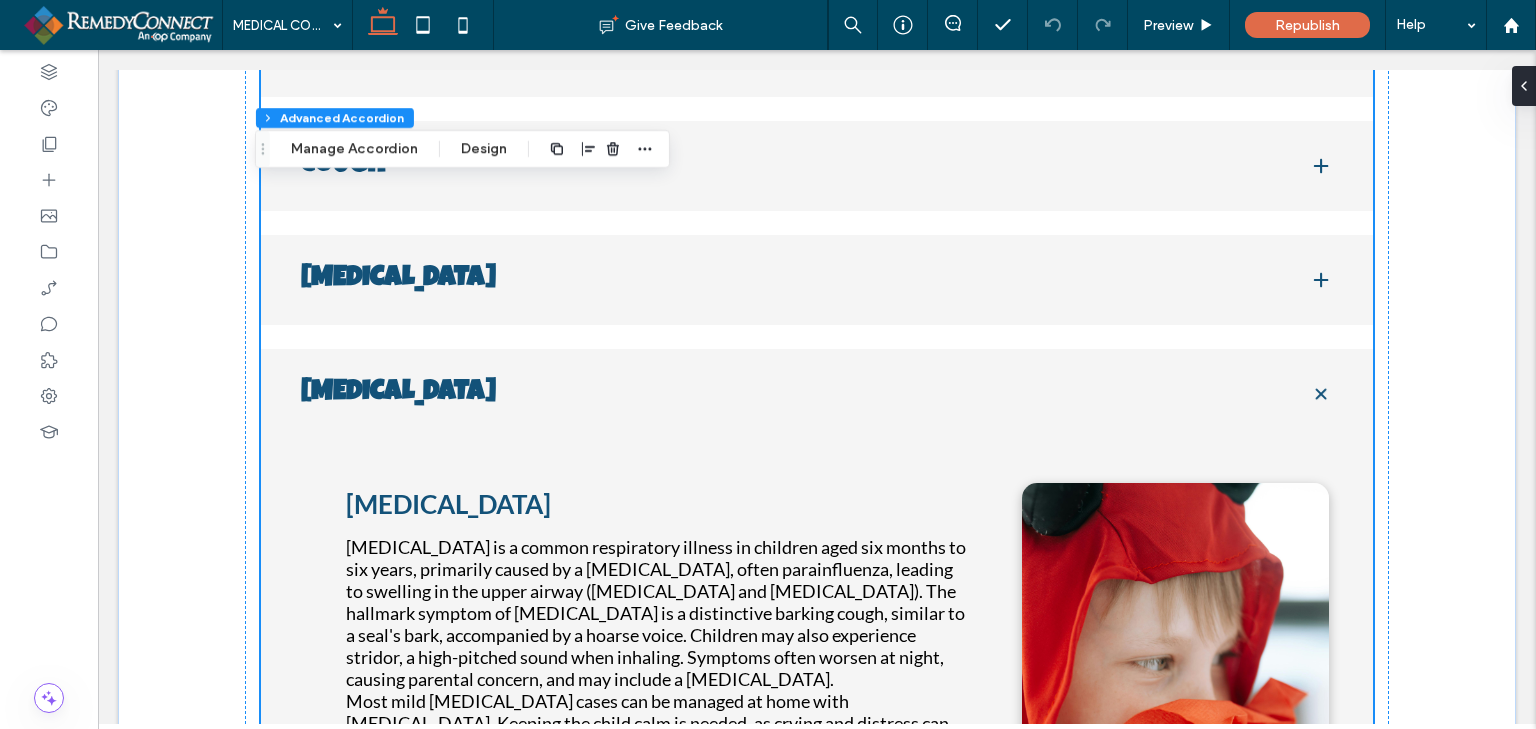 click on "[MEDICAL_DATA]" at bounding box center [817, 394] 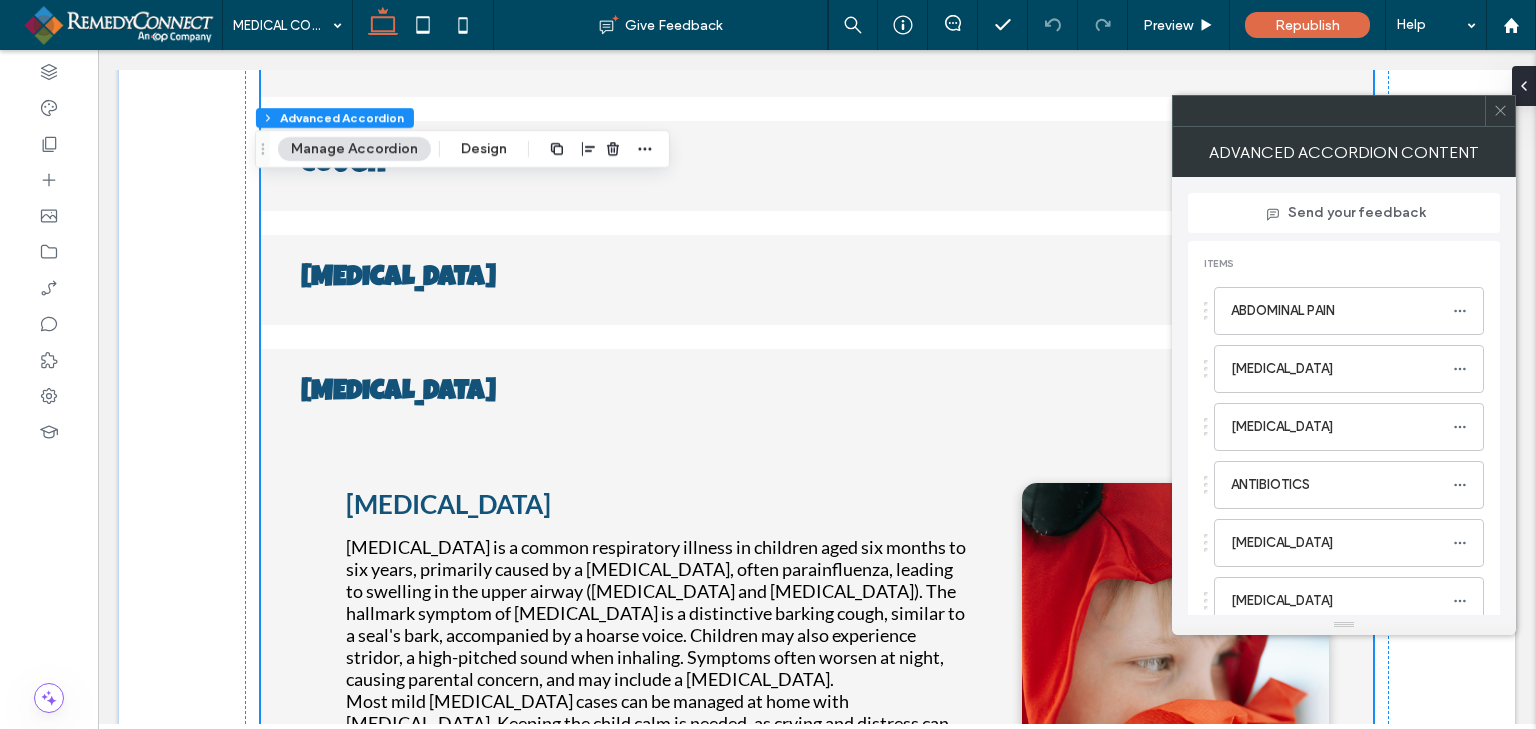 click 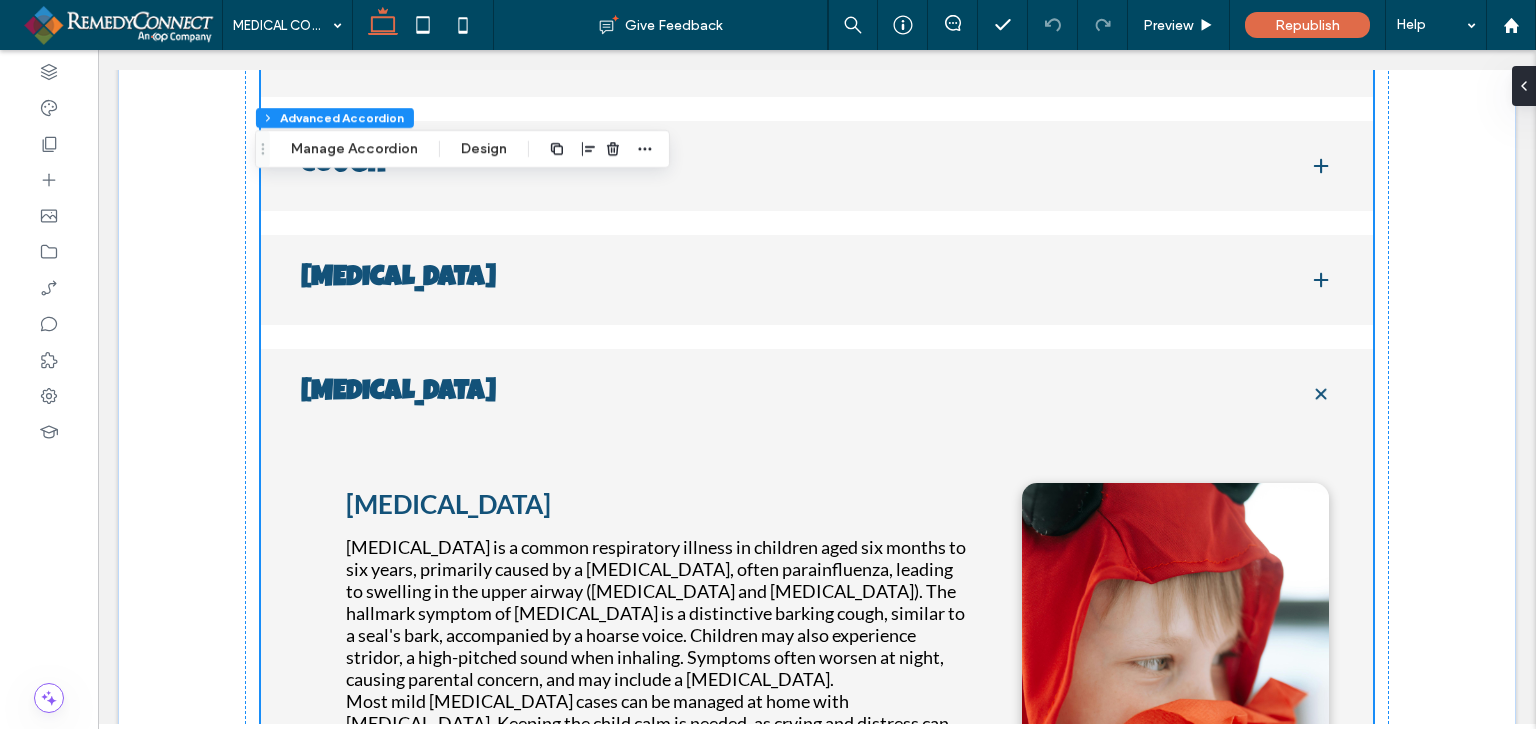 click at bounding box center [1321, 393] 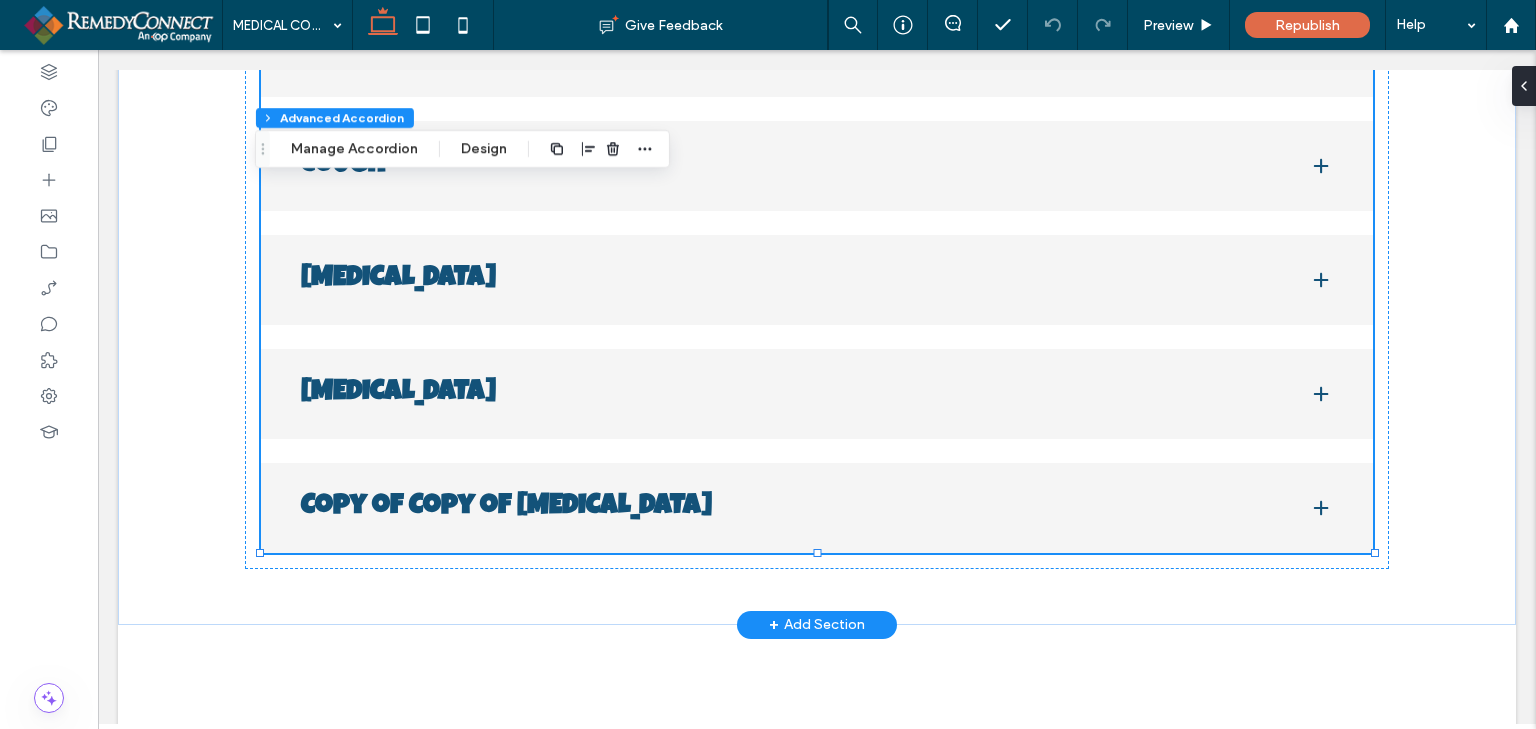 click on "Copy of Copy of [MEDICAL_DATA]" at bounding box center (817, 508) 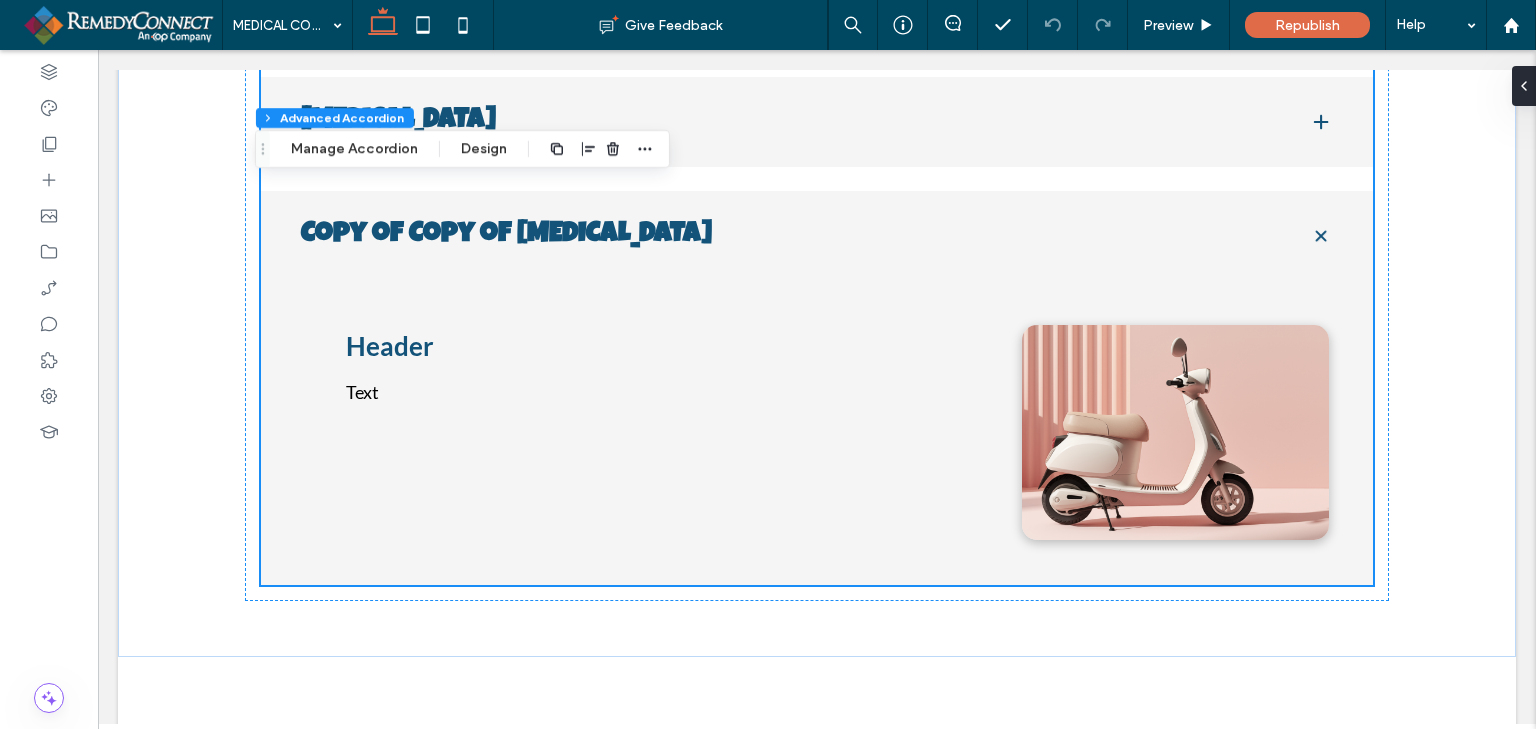 scroll, scrollTop: 2464, scrollLeft: 0, axis: vertical 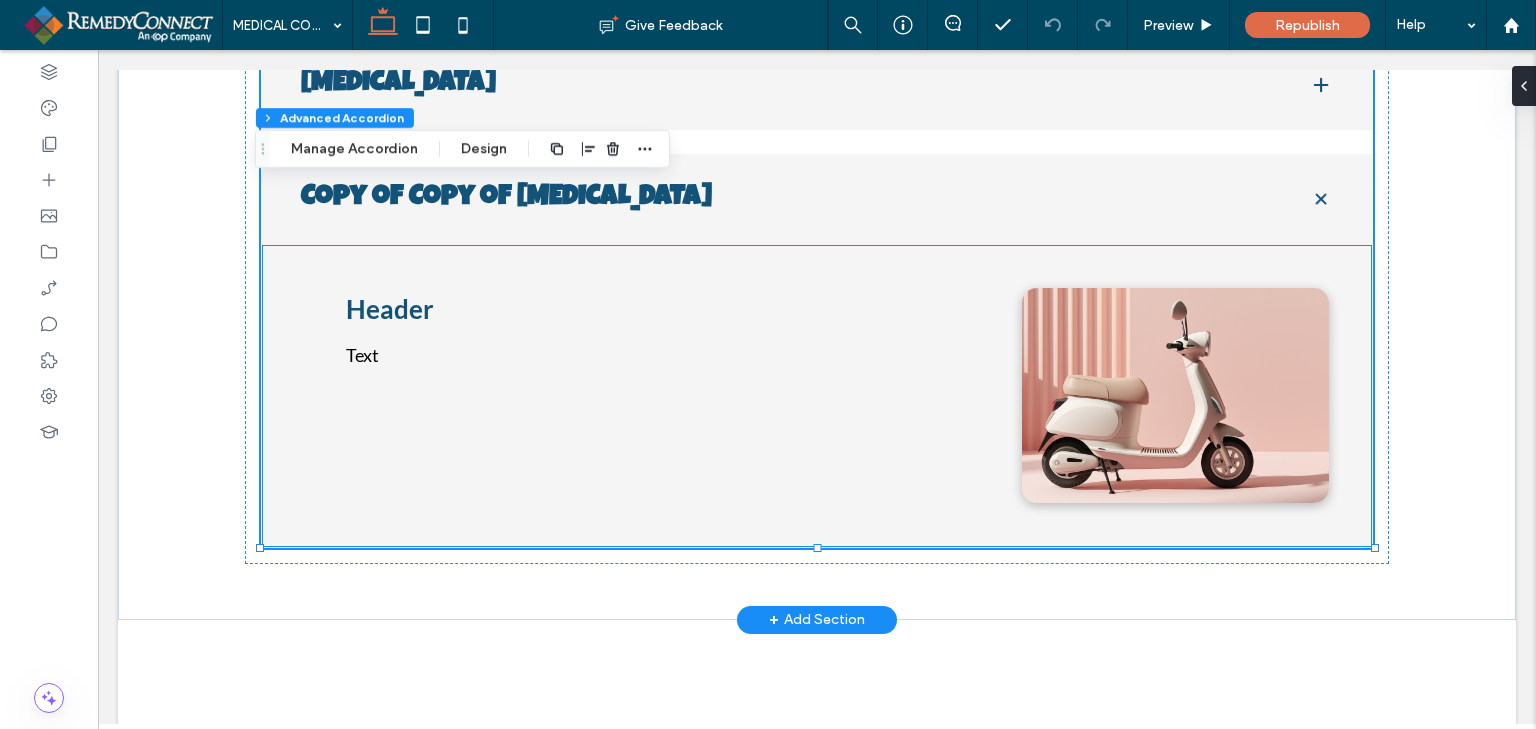 click on "Text" at bounding box center [658, 355] 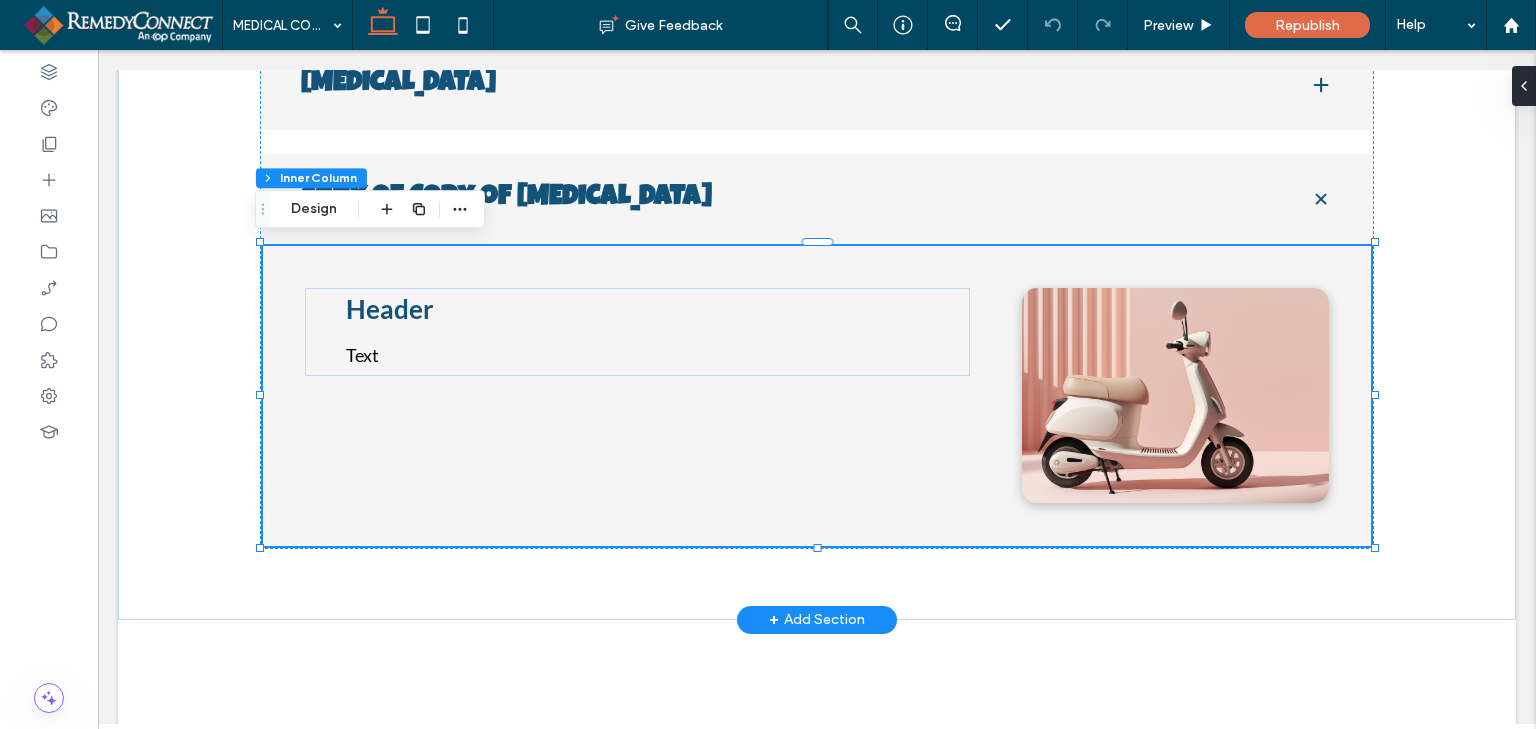 click on "Text" at bounding box center [658, 355] 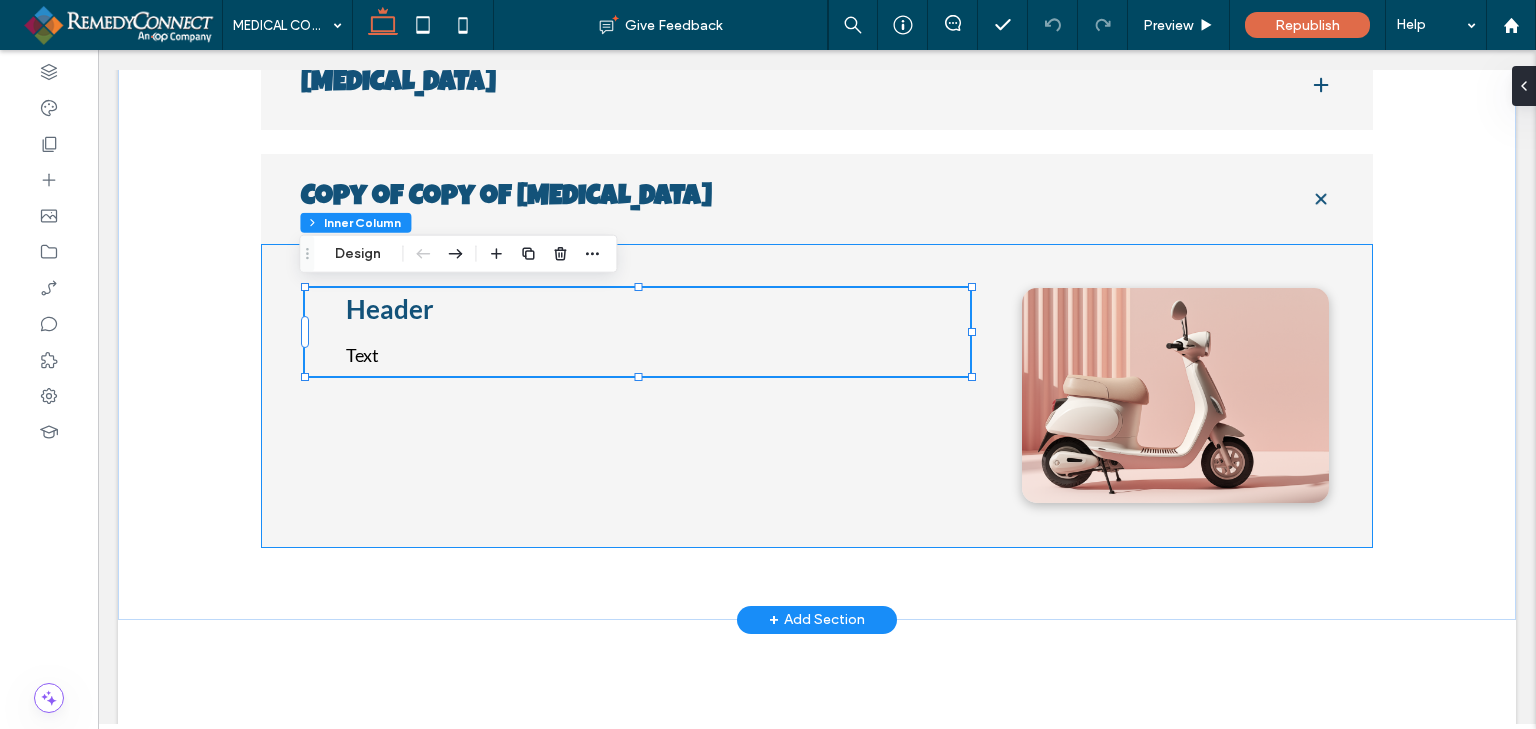 click on "Text" at bounding box center [658, 355] 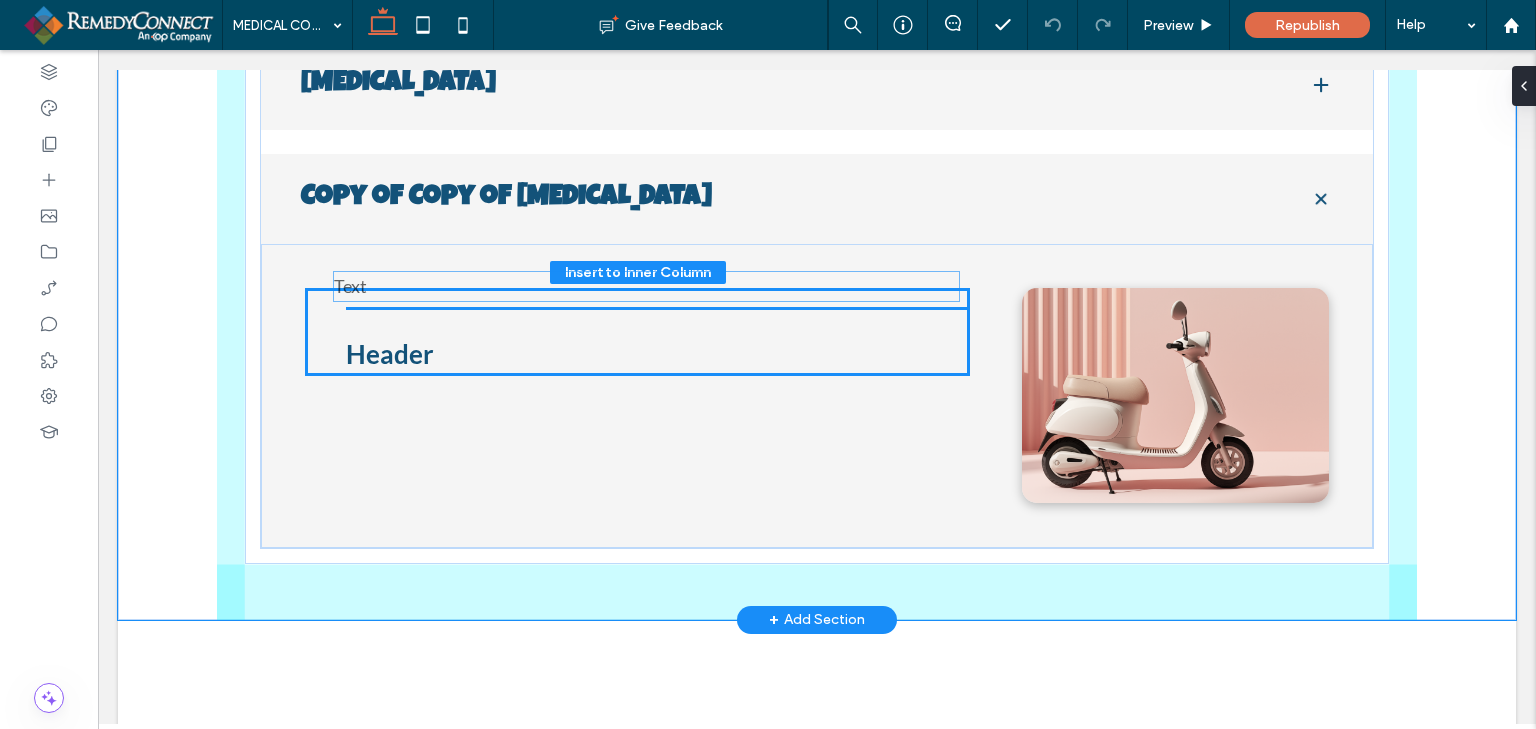 drag, startPoint x: 538, startPoint y: 354, endPoint x: 532, endPoint y: 291, distance: 63.28507 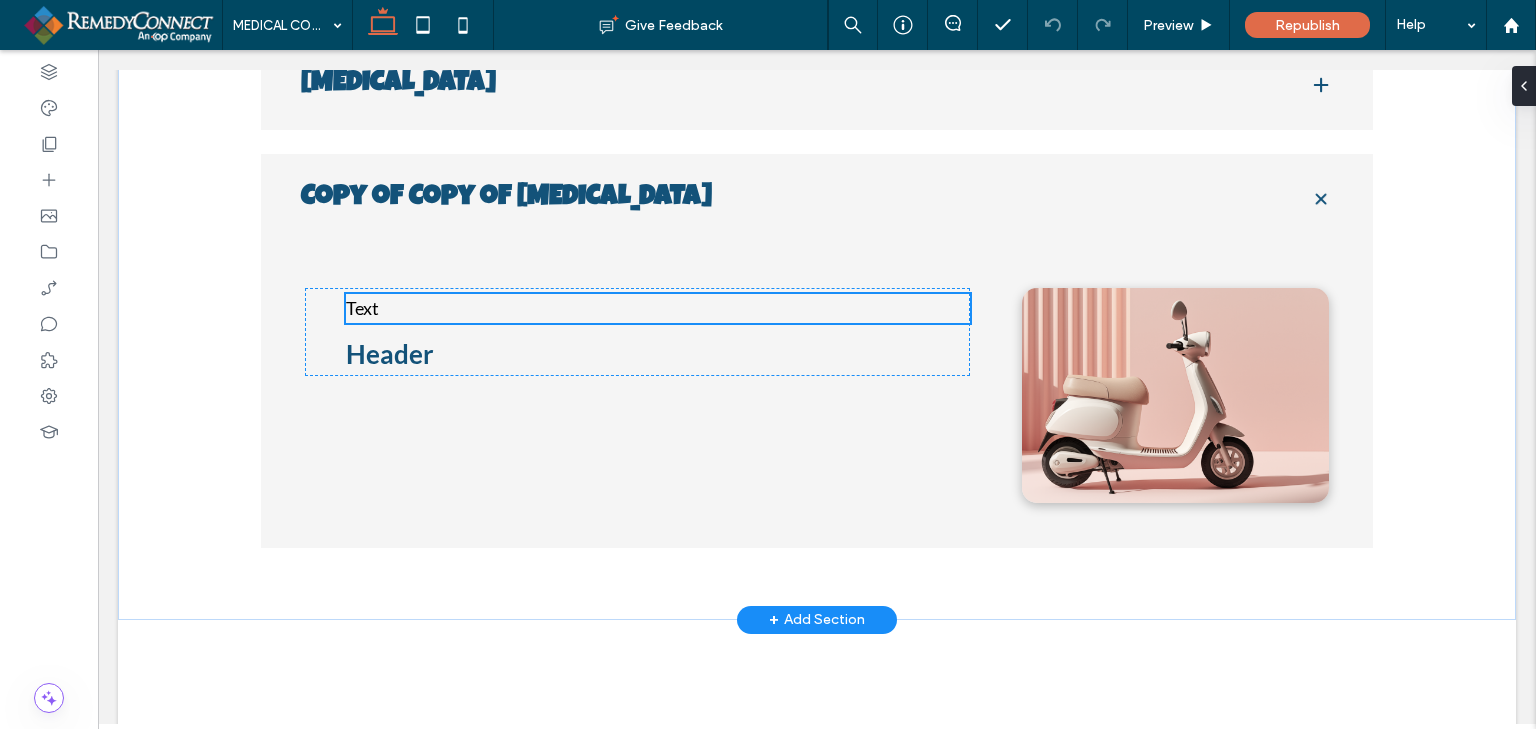 type on "****" 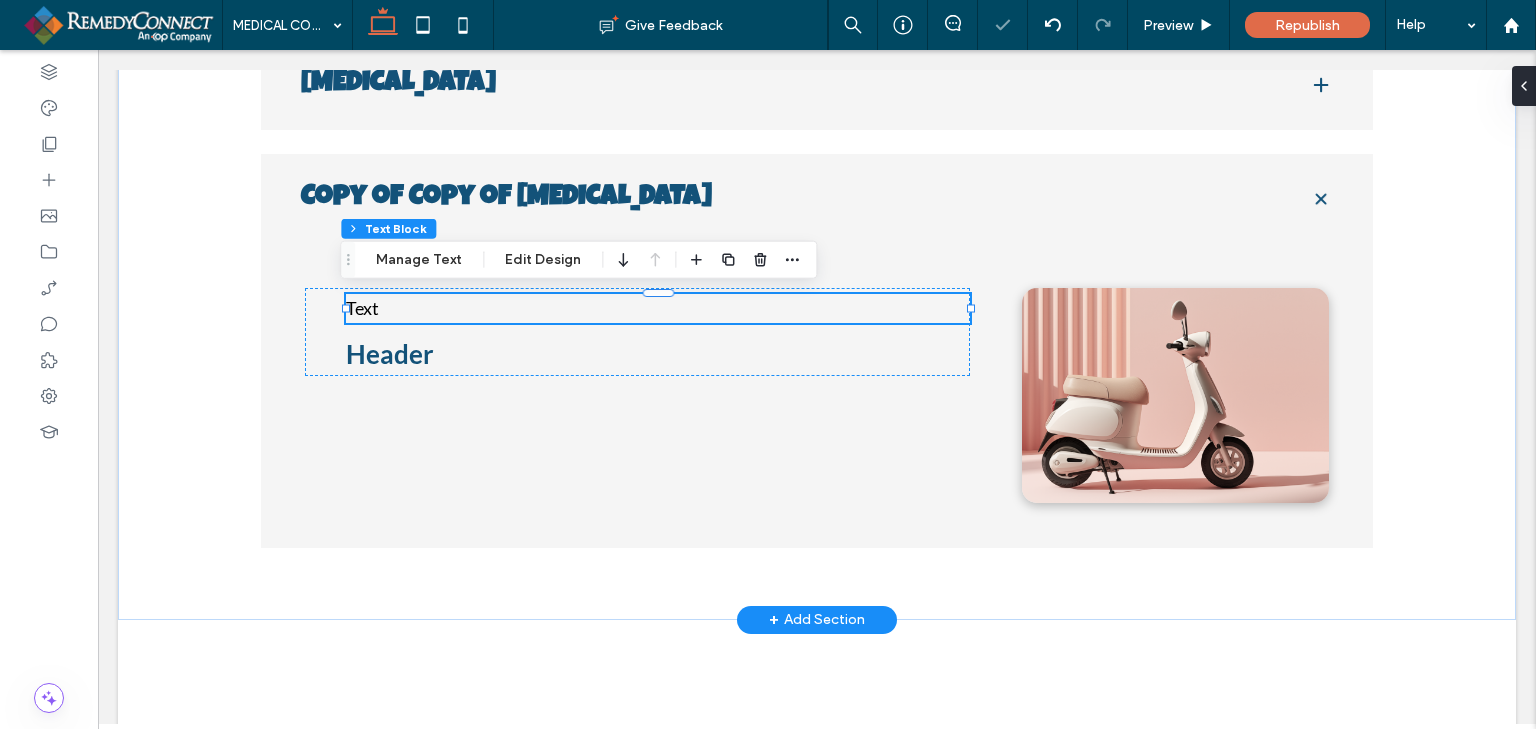 click on "Text" at bounding box center [657, 308] 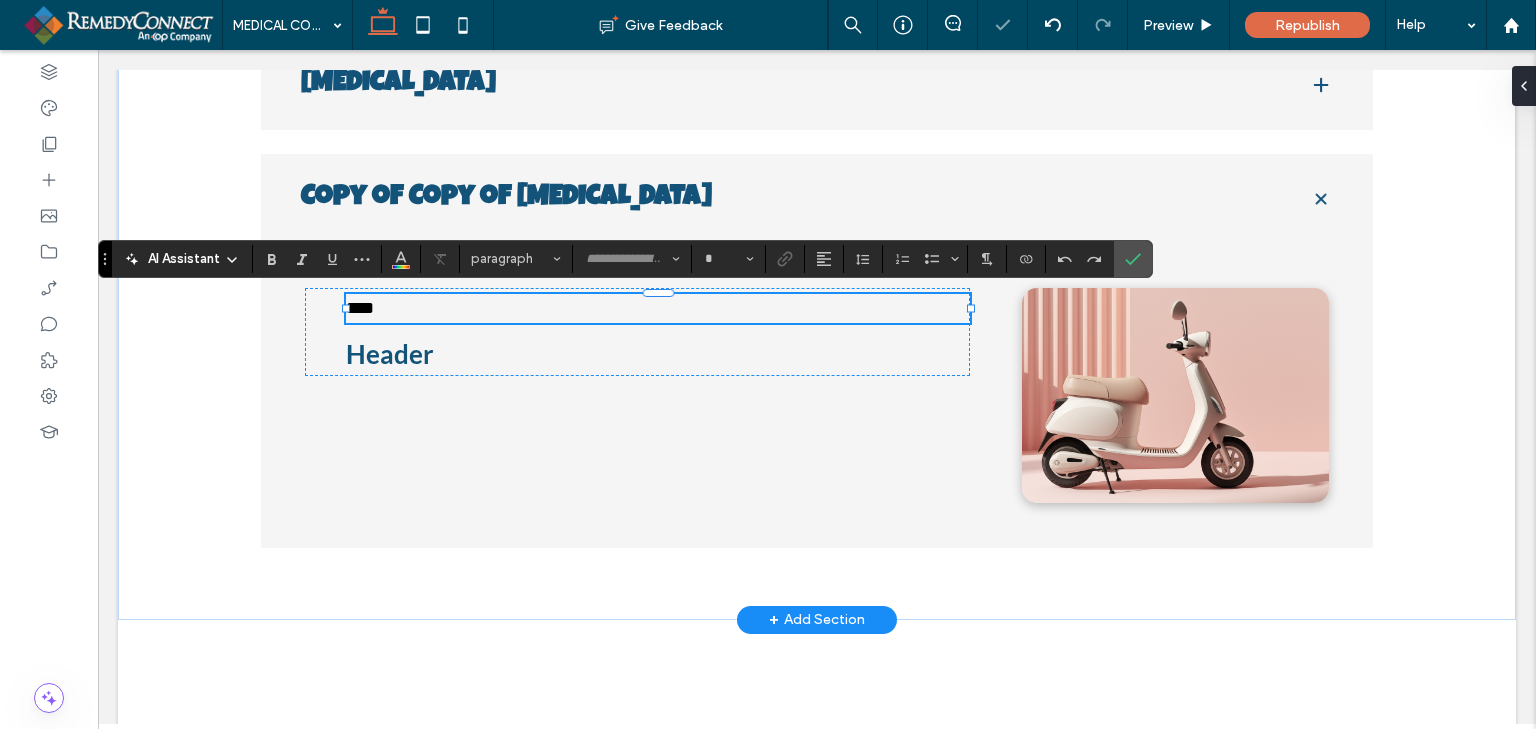 type on "****" 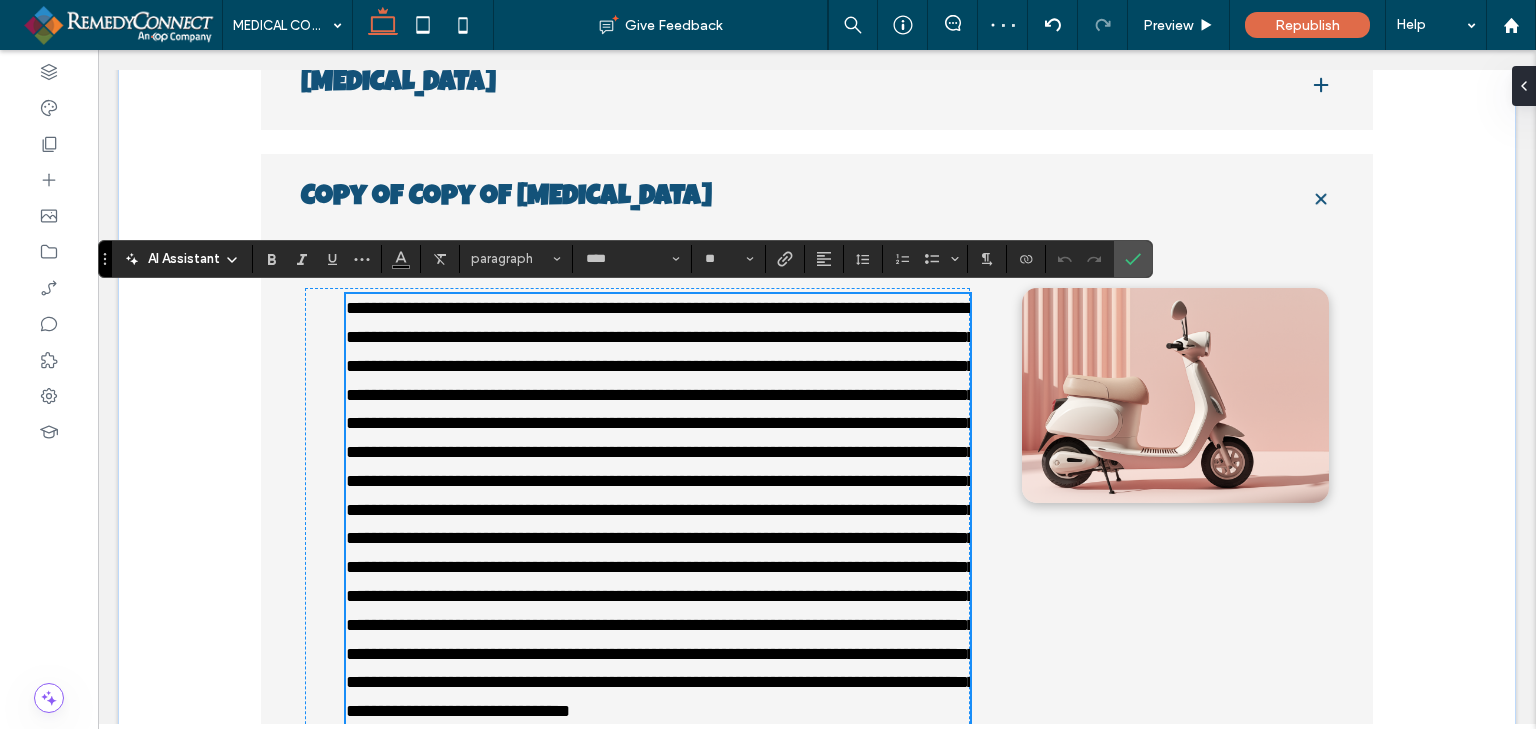 scroll, scrollTop: 2831, scrollLeft: 0, axis: vertical 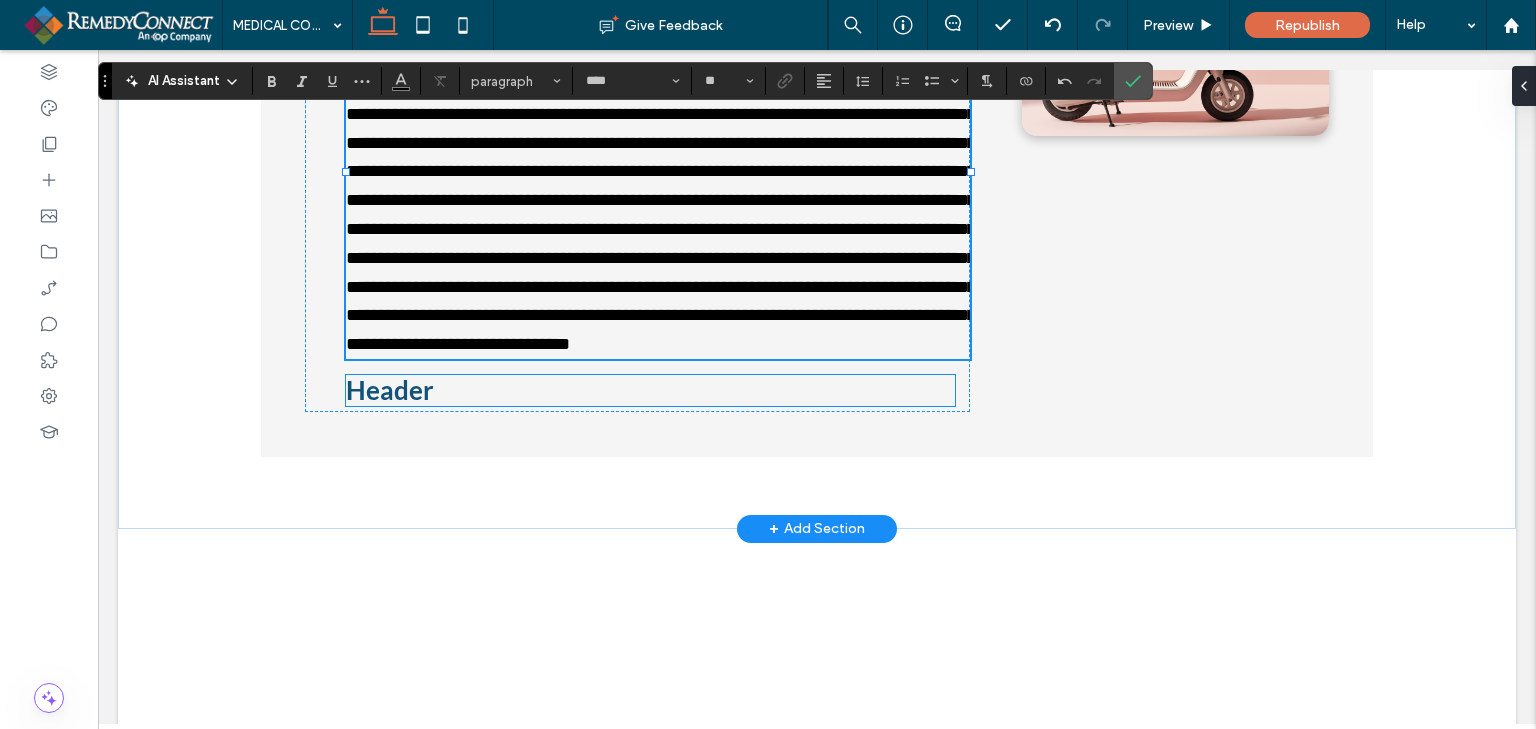 click on "Header" at bounding box center [390, 390] 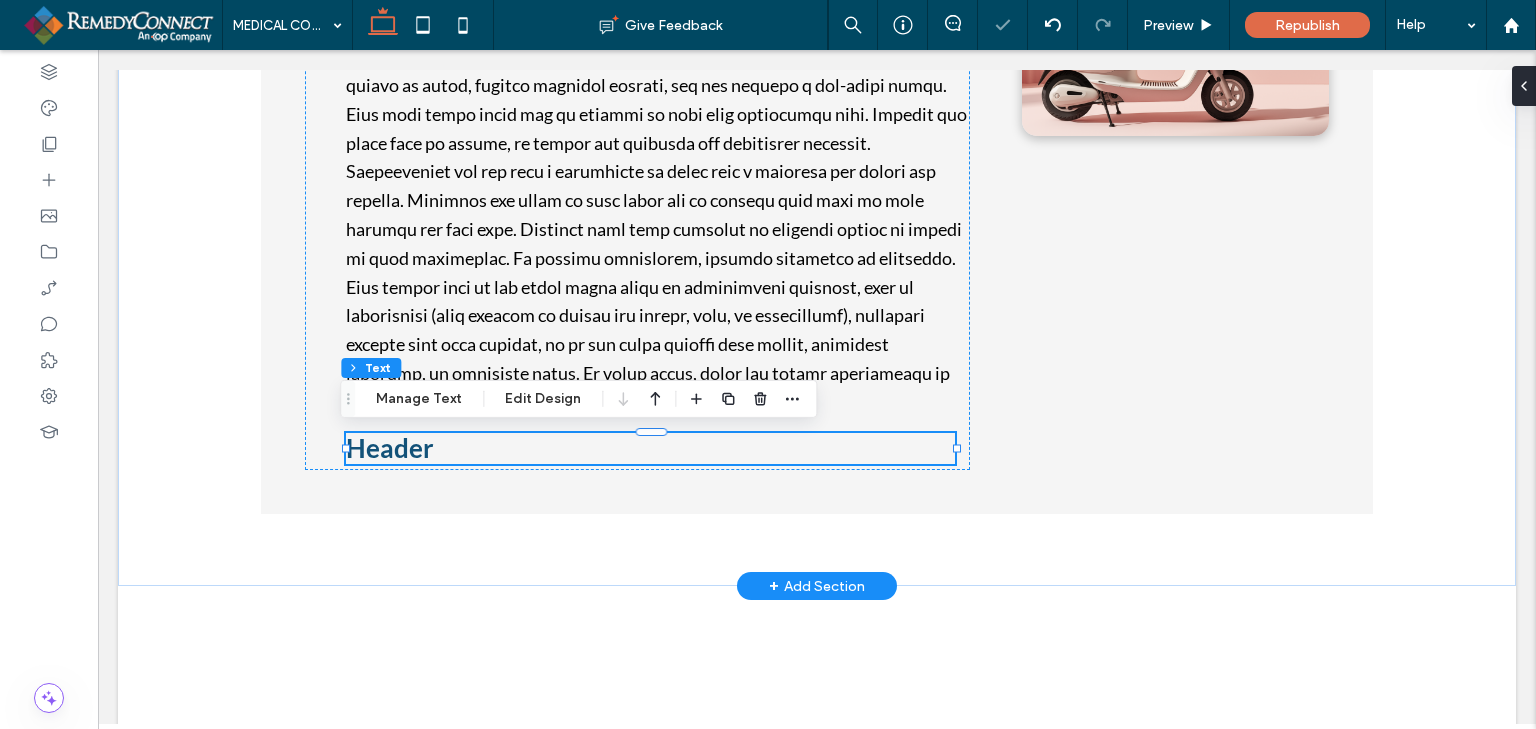 click on "Header" at bounding box center [650, 448] 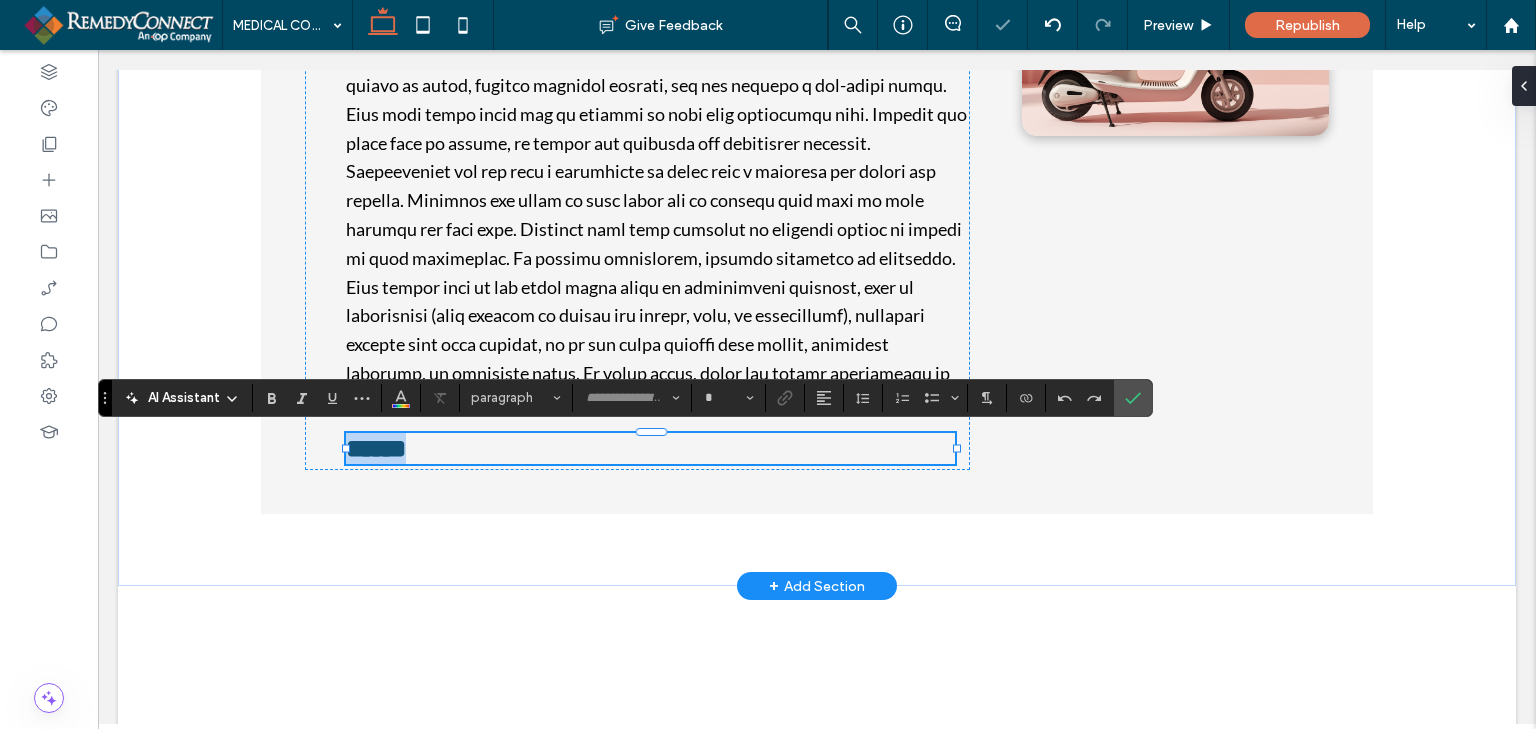type on "****" 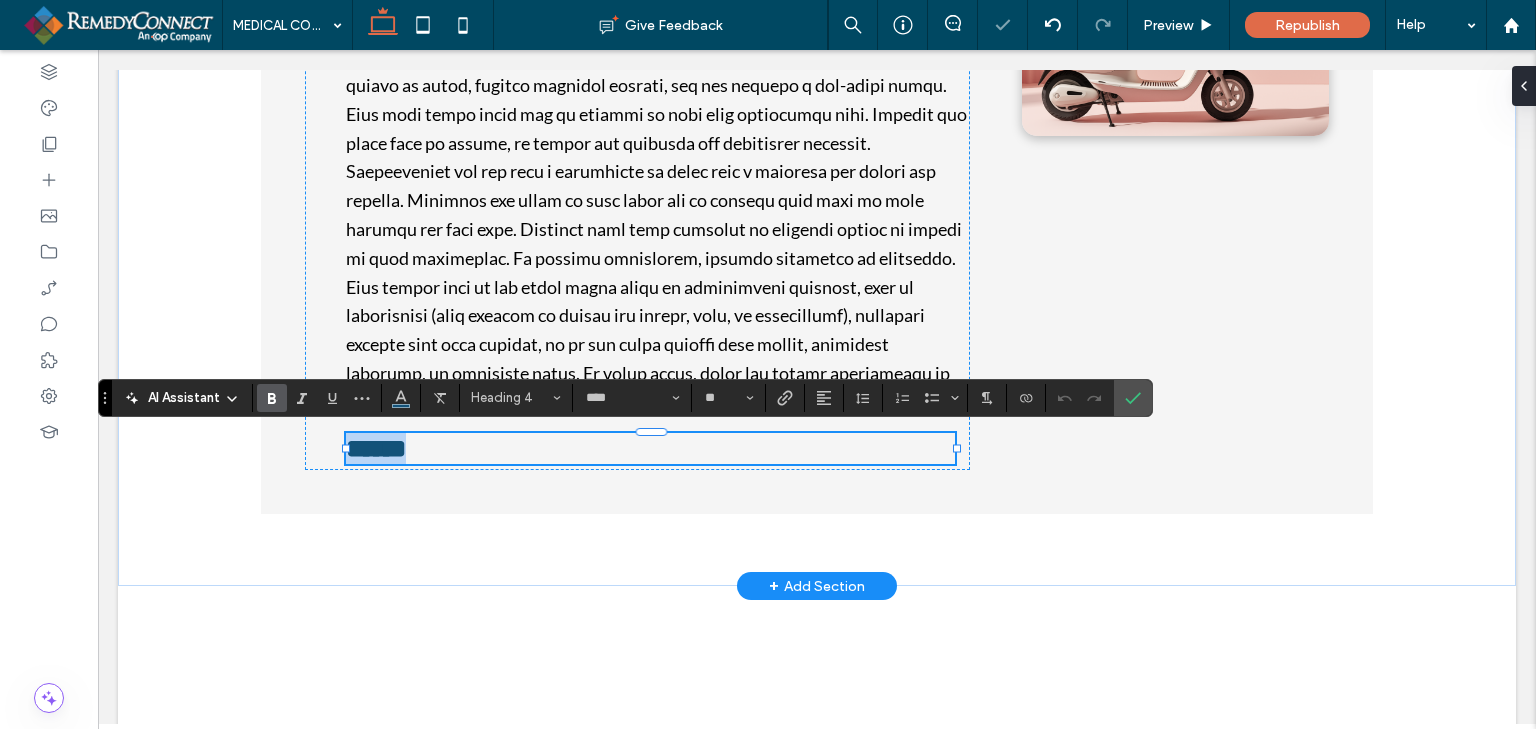 type on "**" 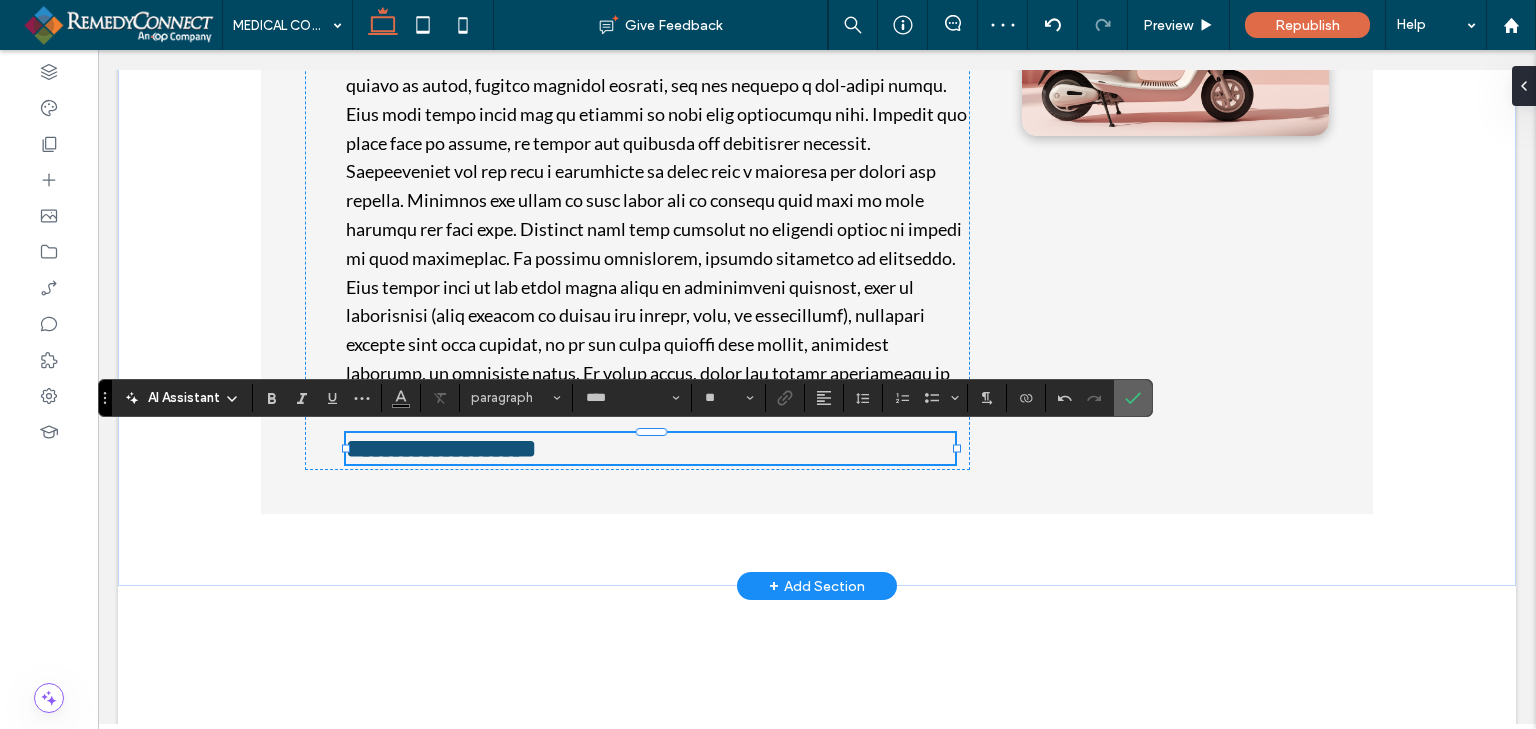 click 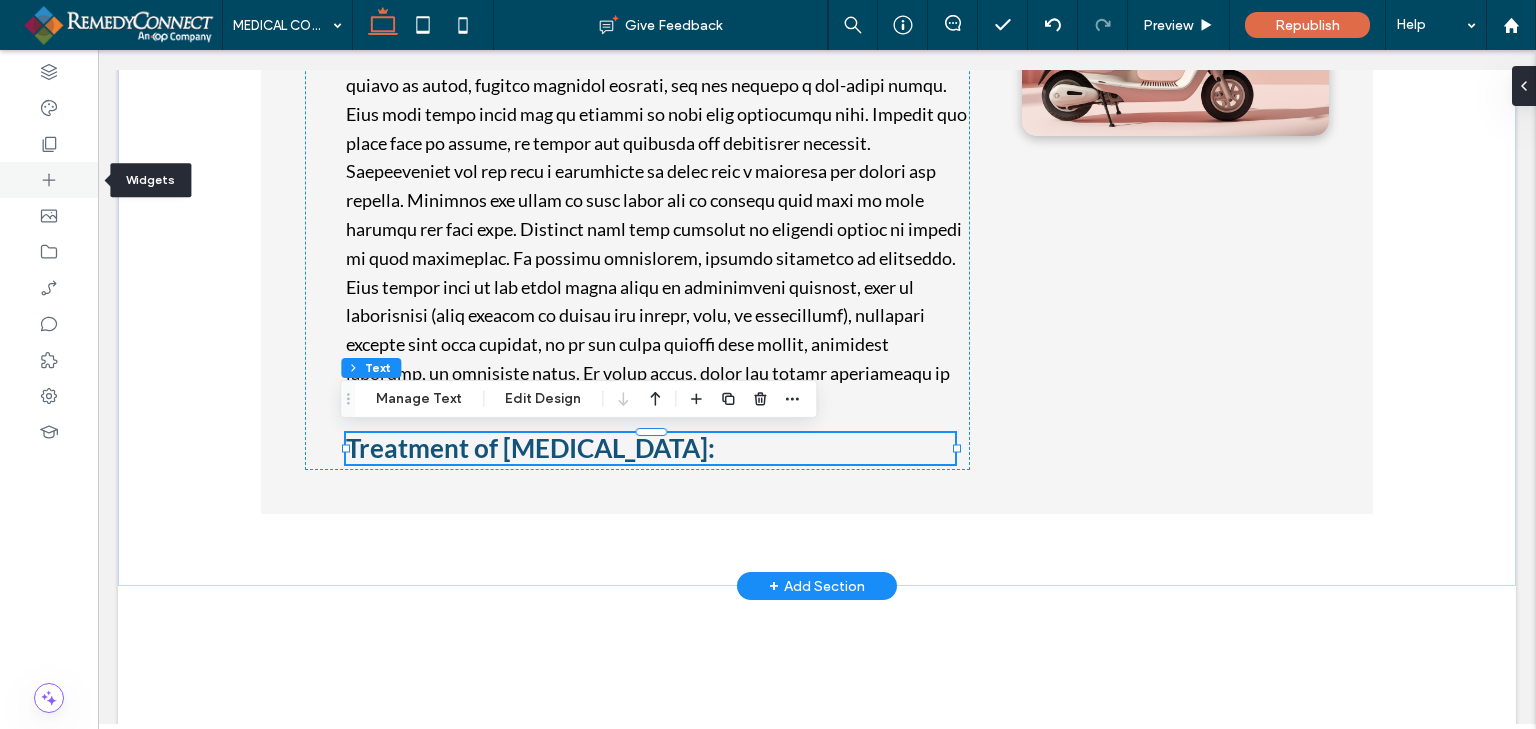 click 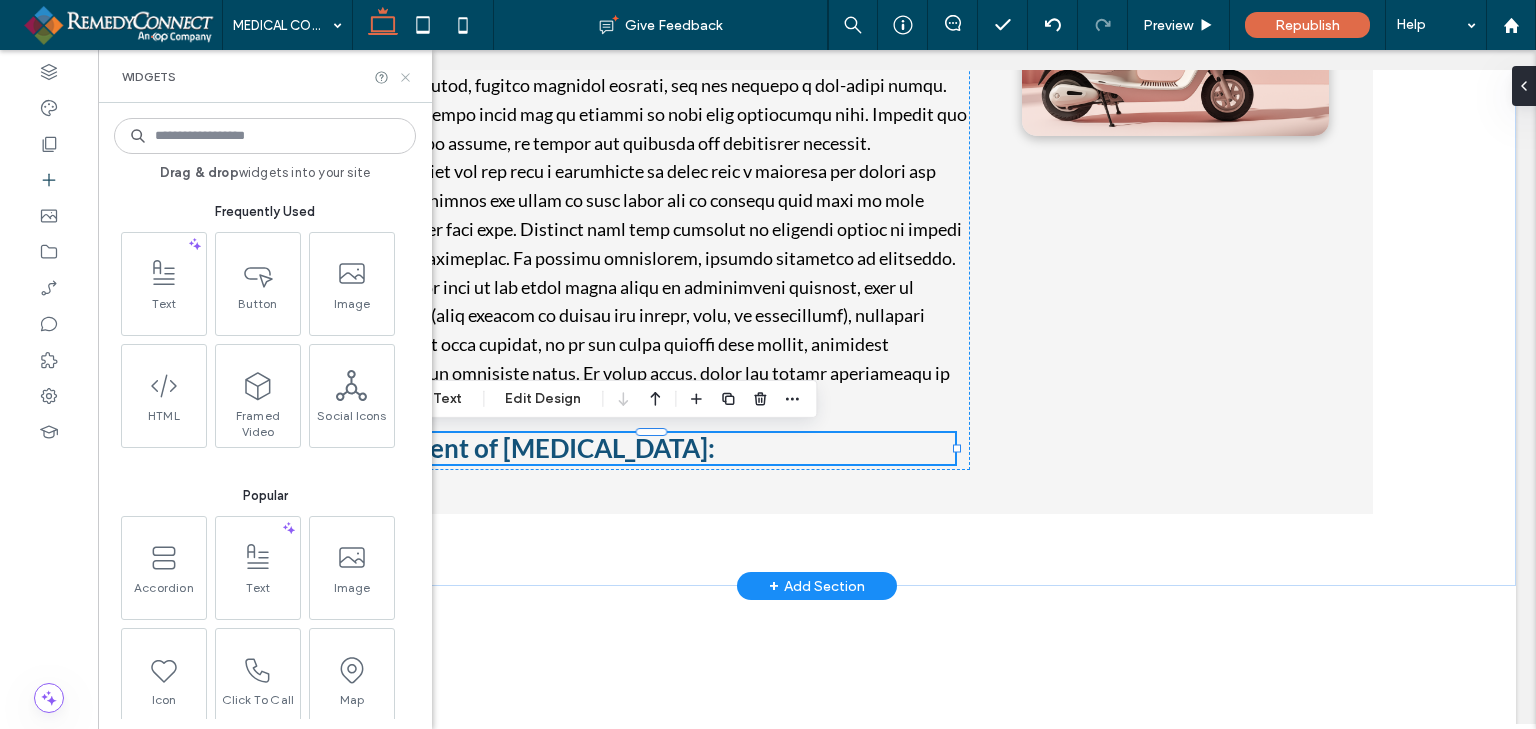 click 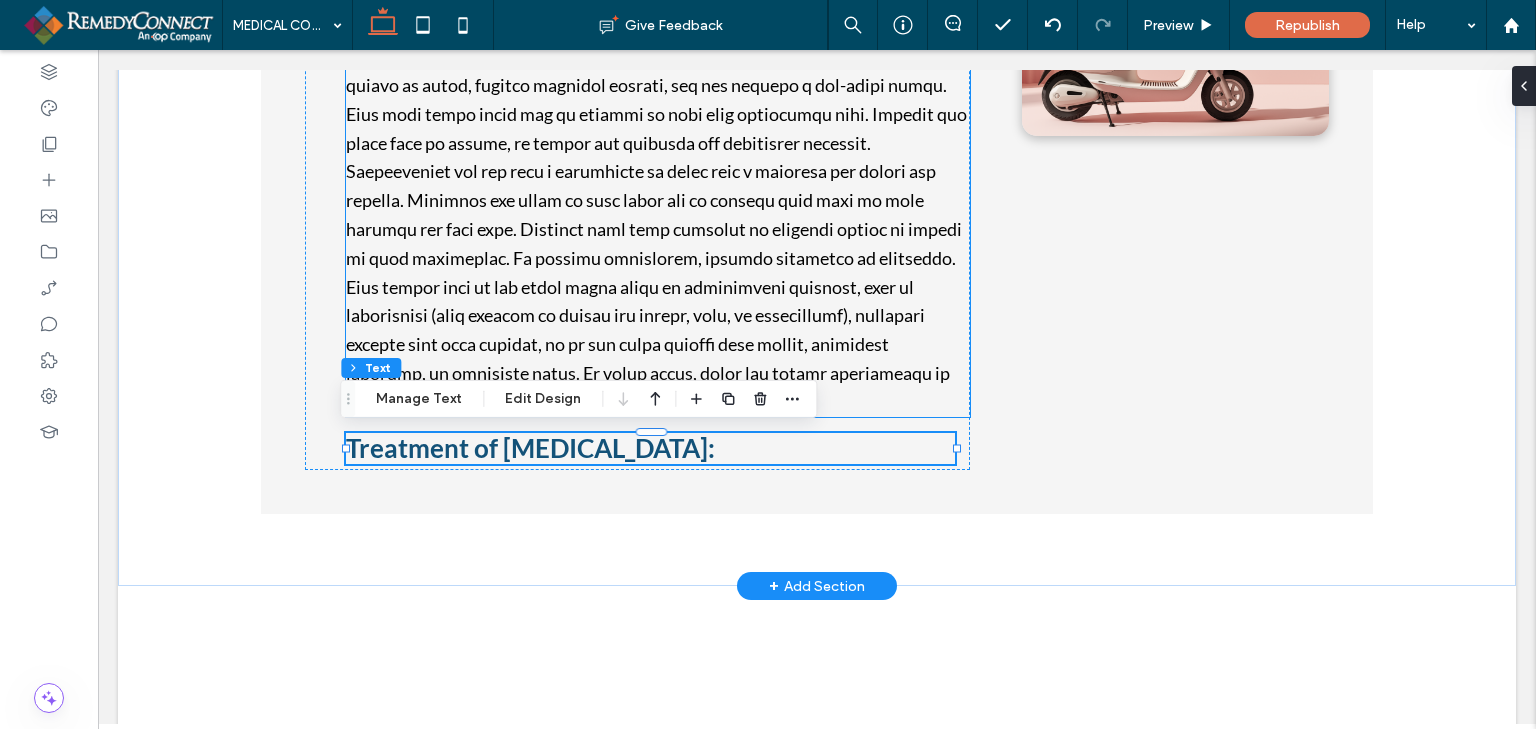 click at bounding box center [656, 171] 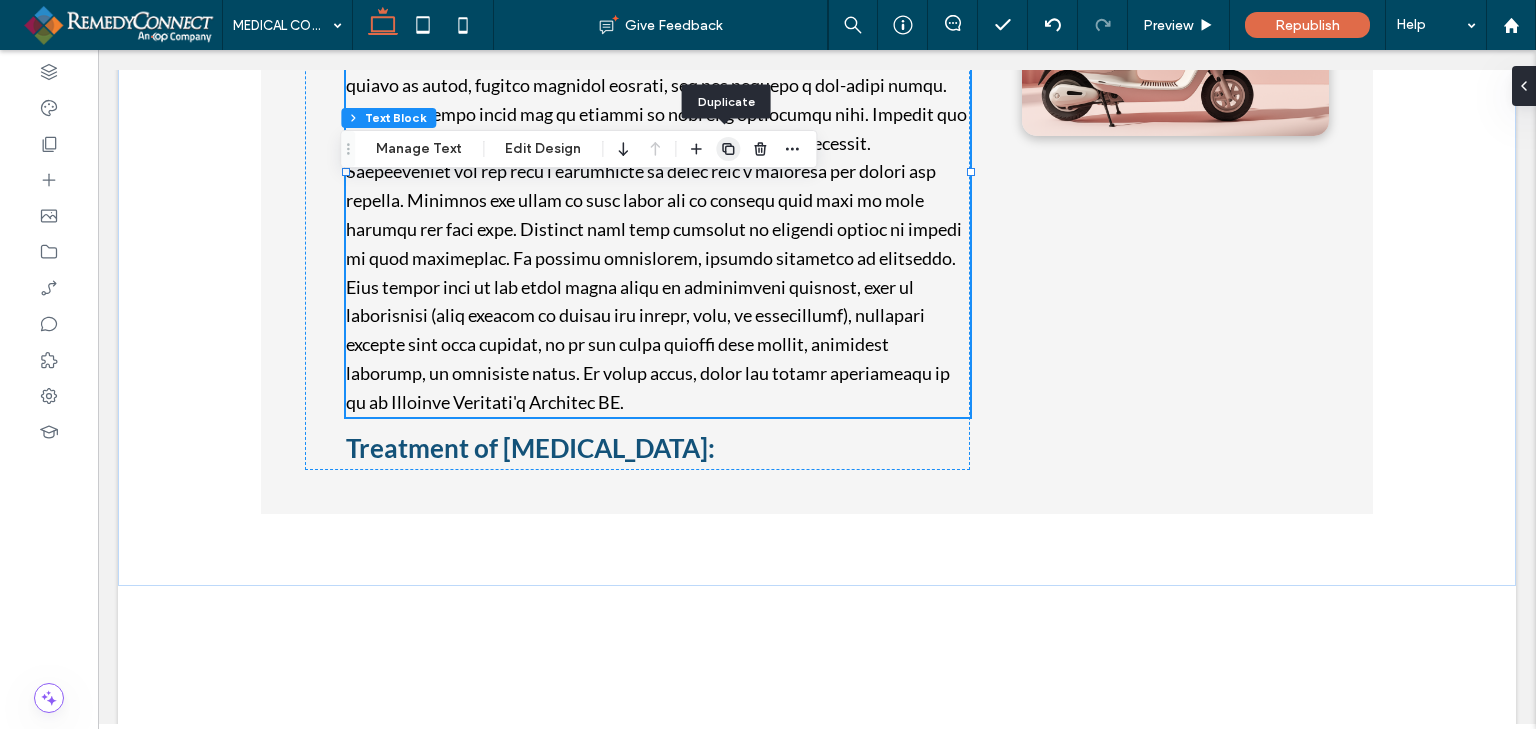 click 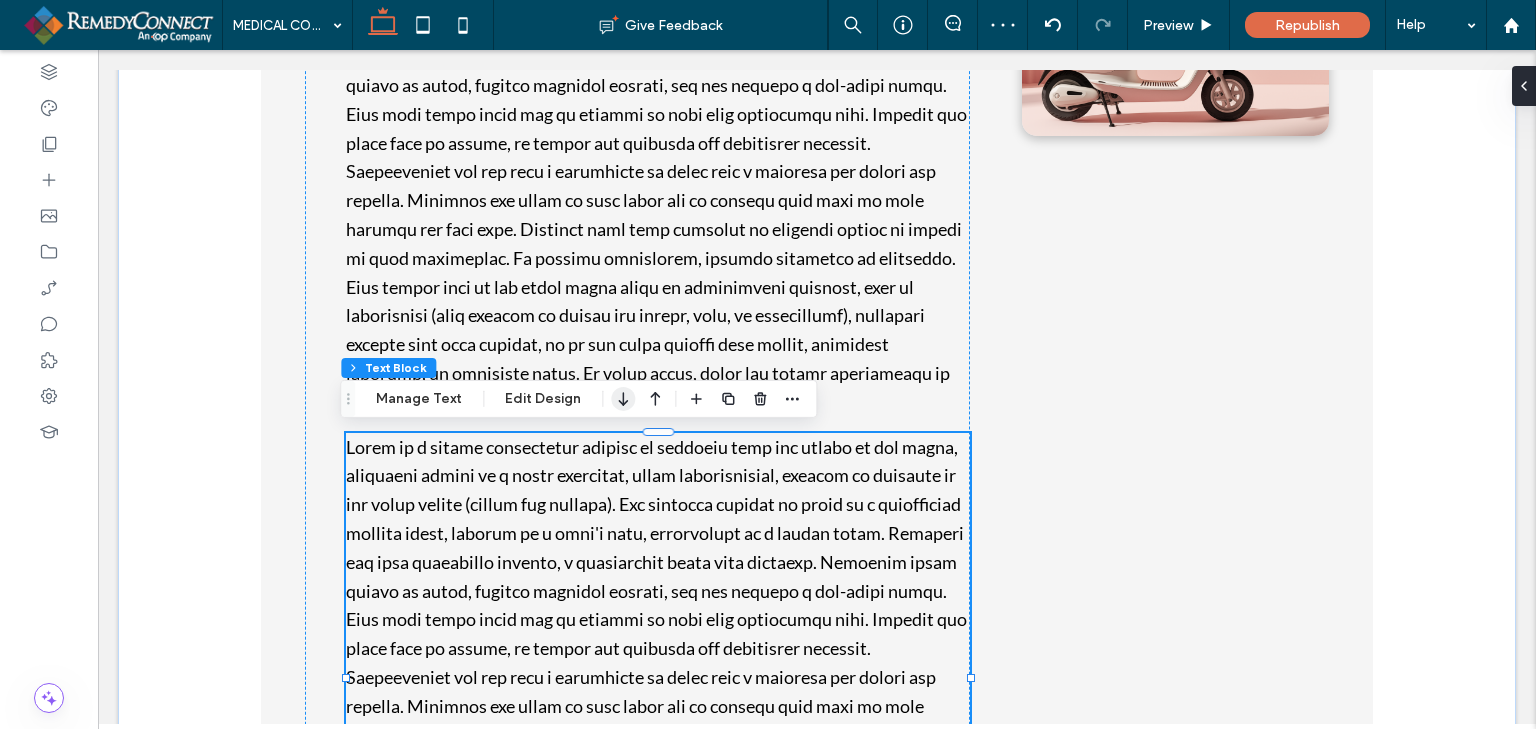 click 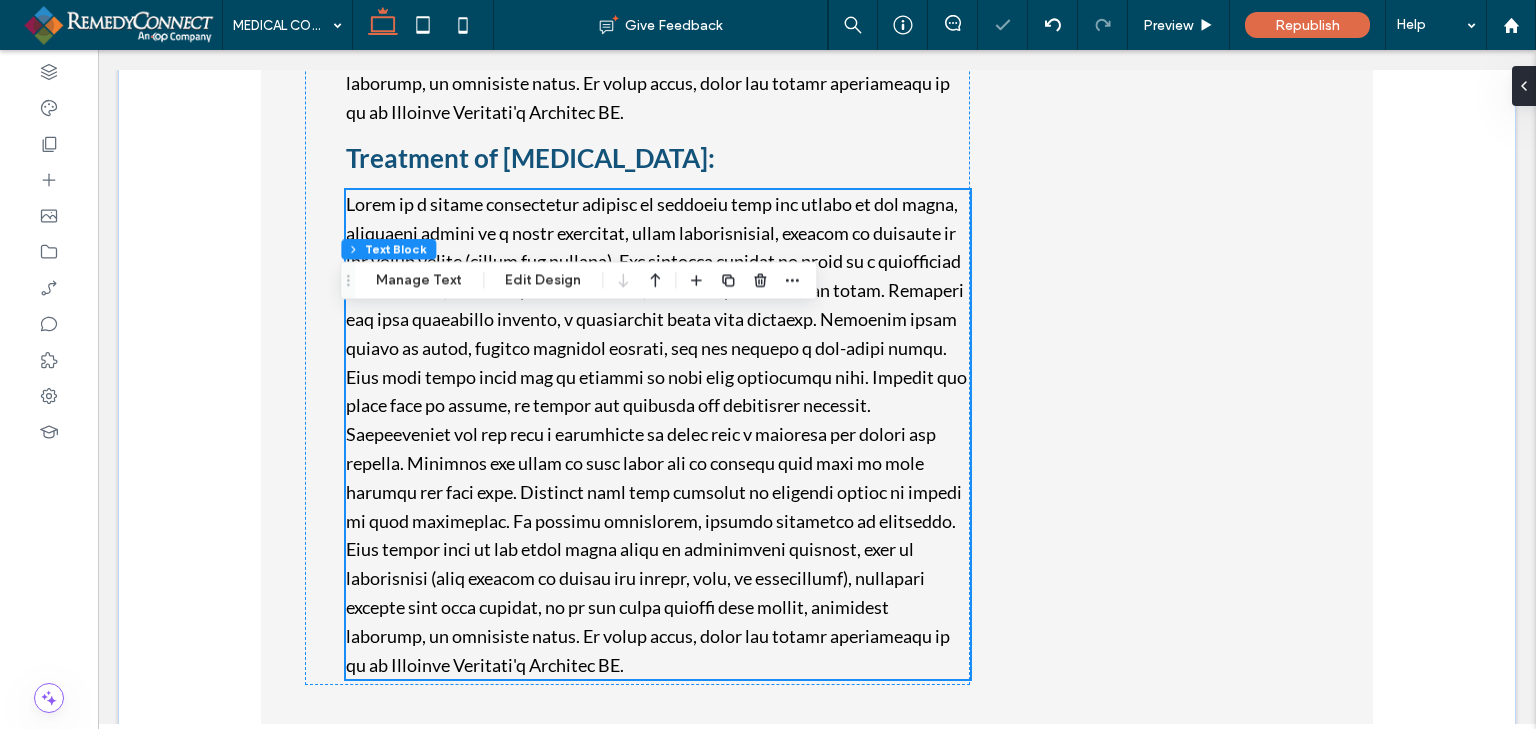 scroll, scrollTop: 3196, scrollLeft: 0, axis: vertical 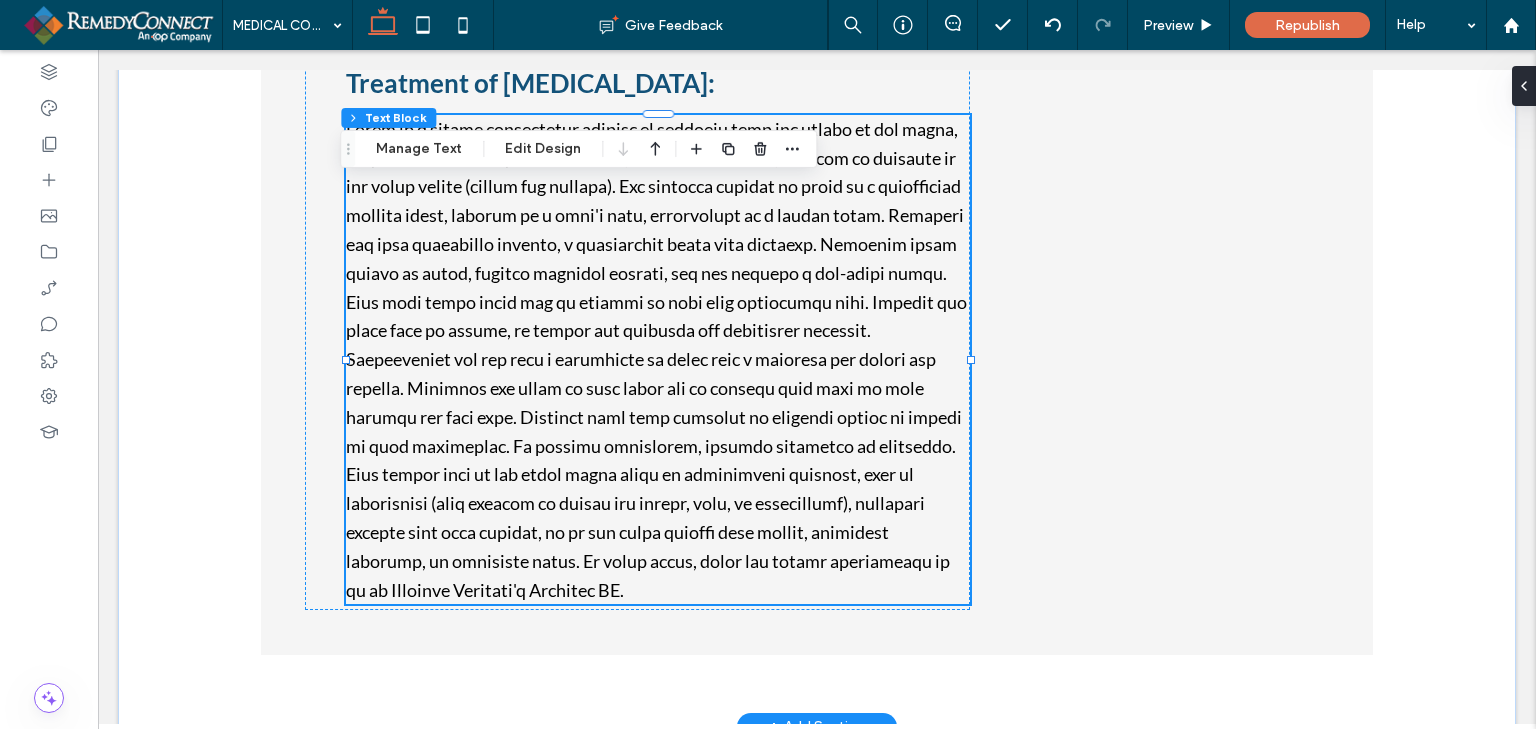 click at bounding box center [656, 359] 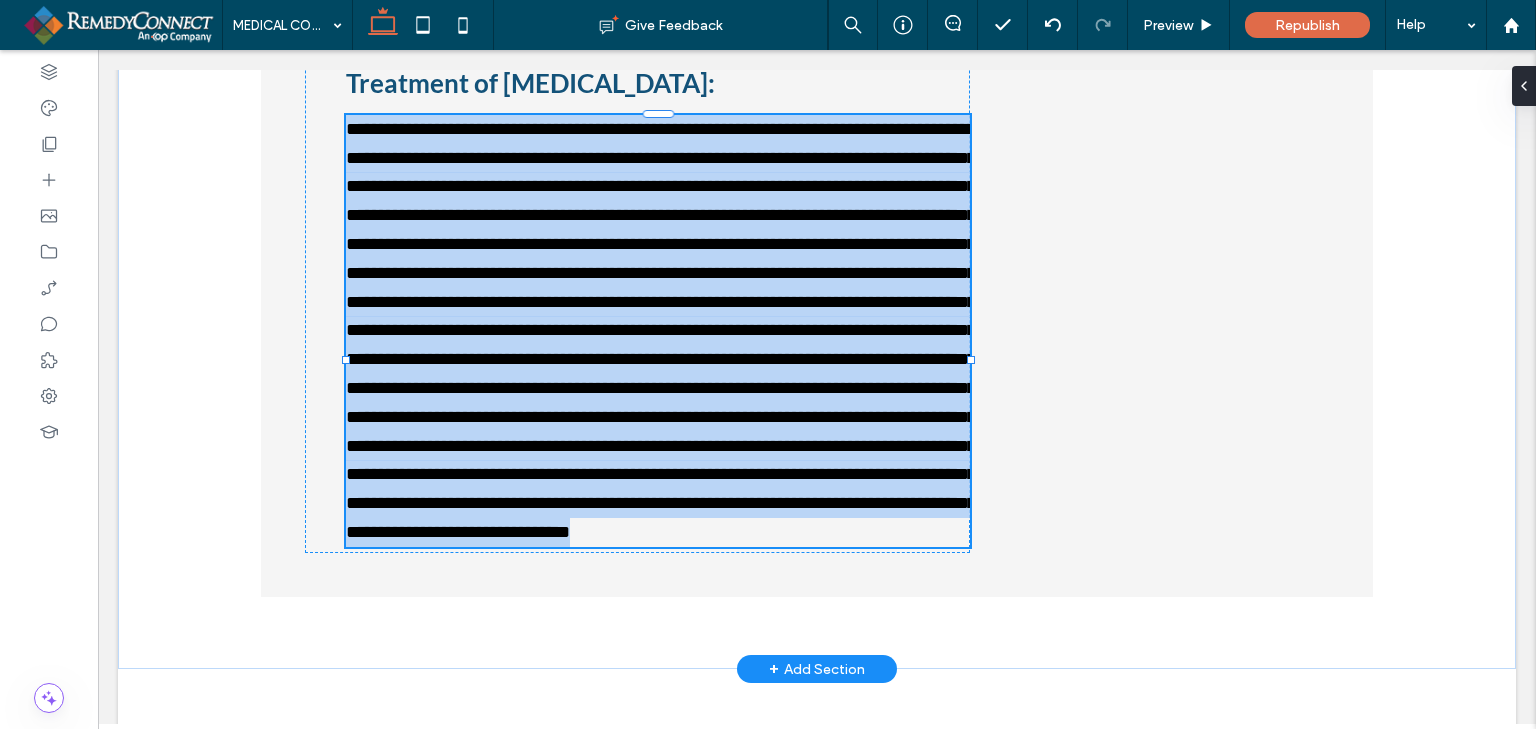 type on "****" 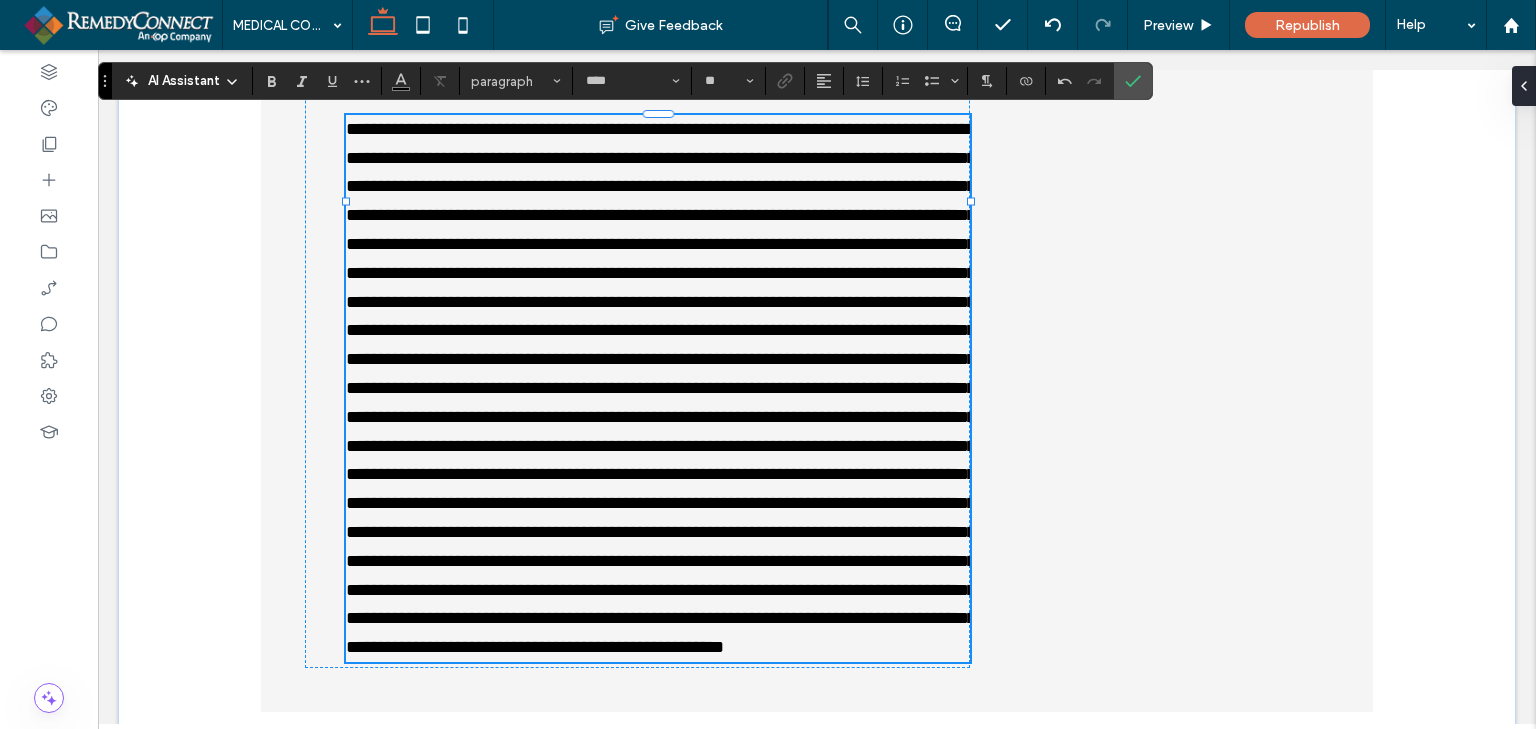 scroll, scrollTop: 3528, scrollLeft: 0, axis: vertical 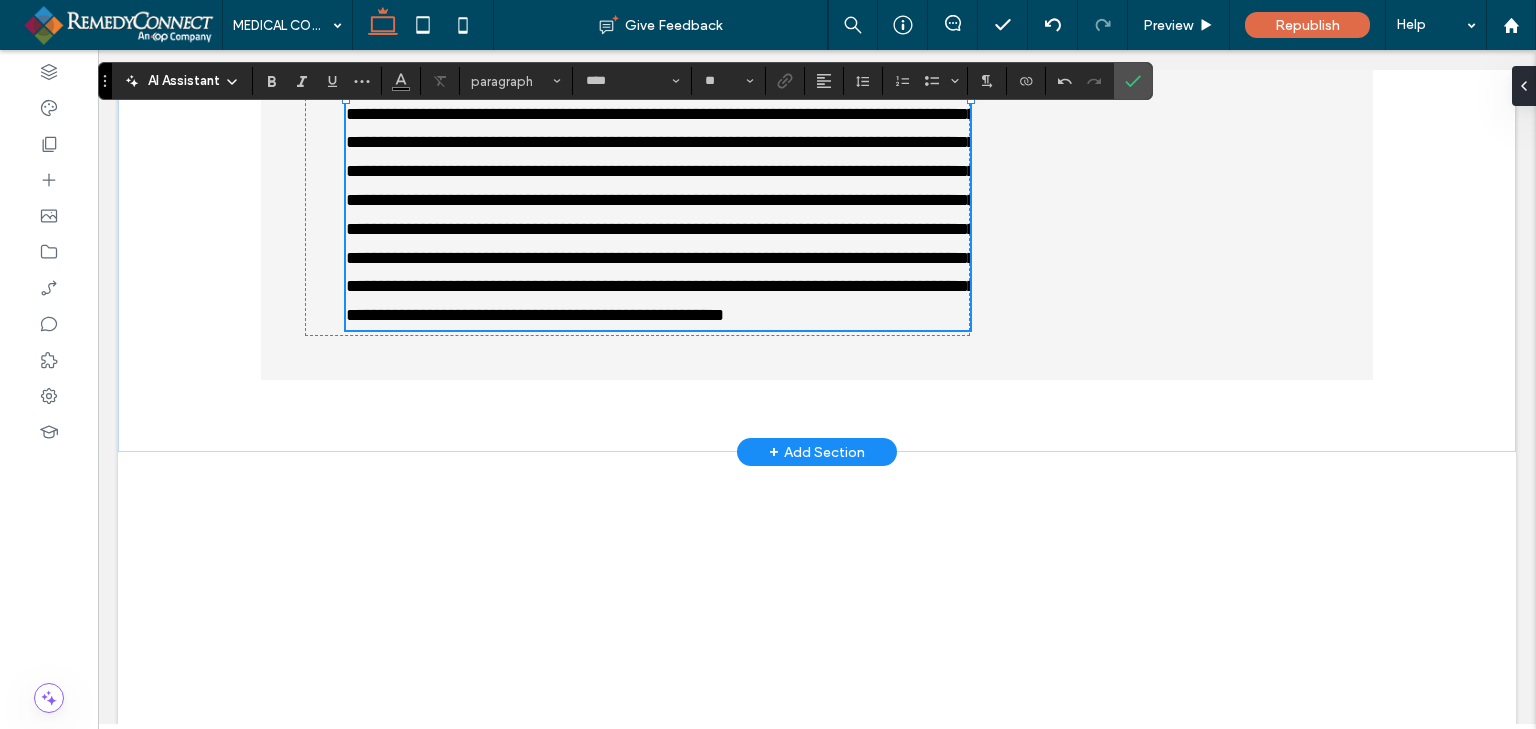 click at bounding box center [661, 56] 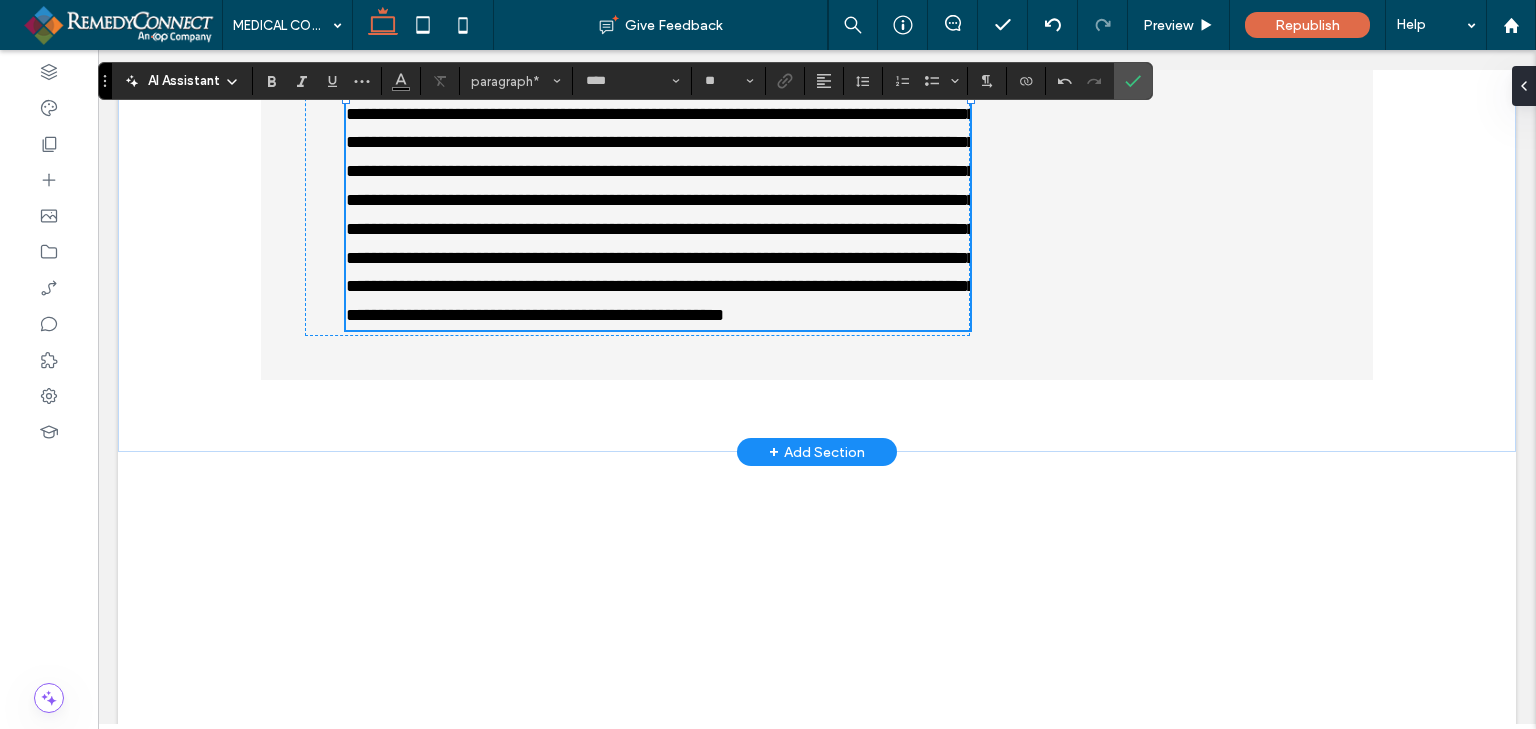 click at bounding box center [661, 56] 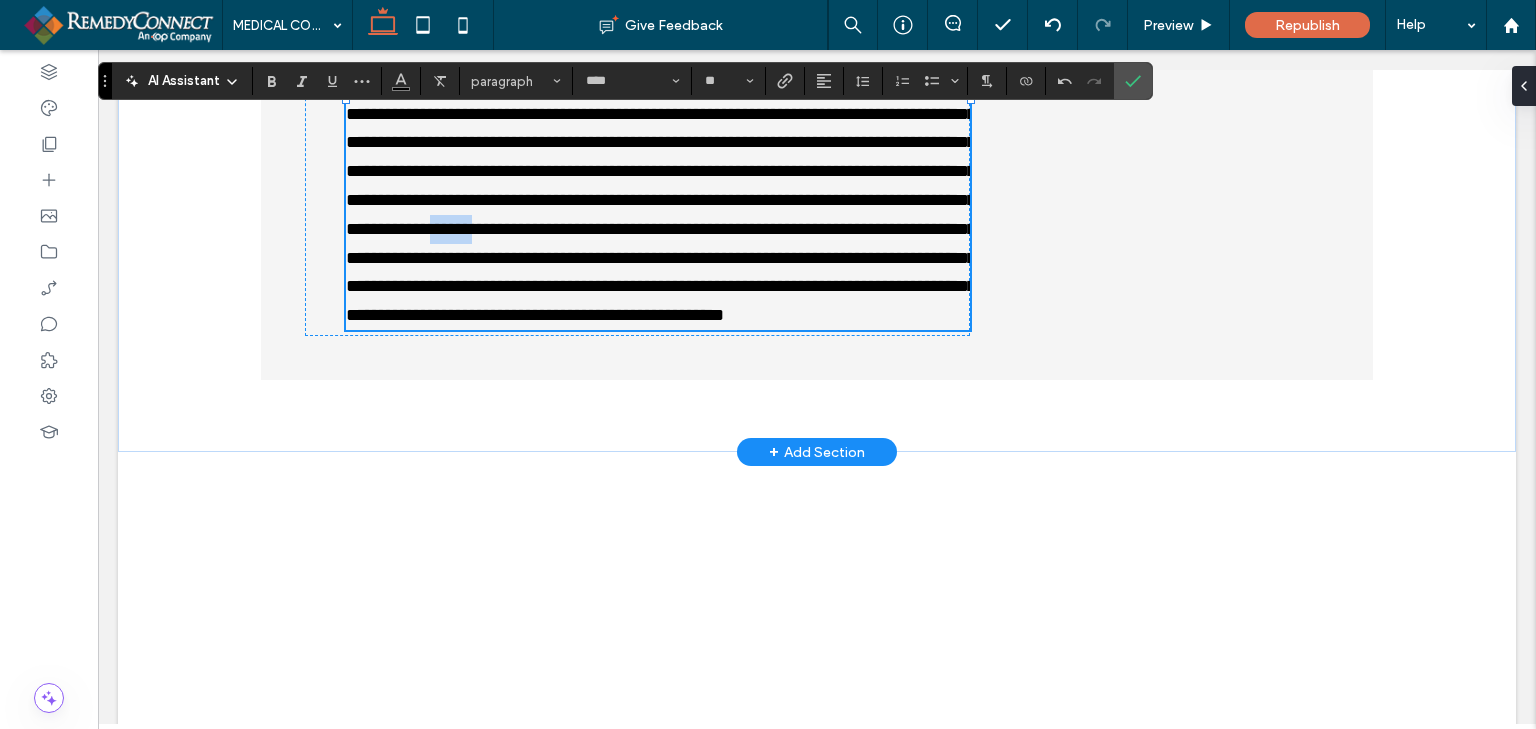 click at bounding box center (661, 56) 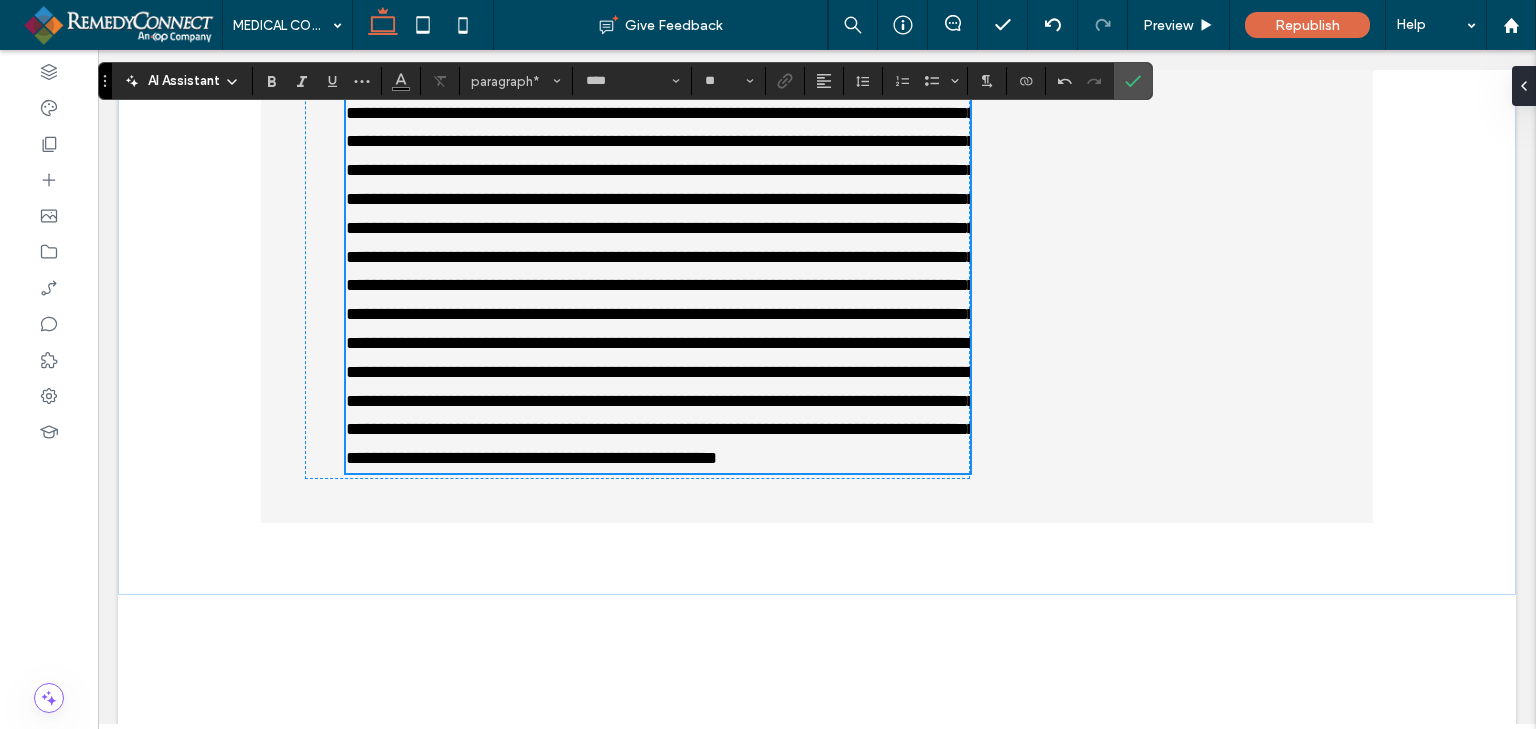 scroll, scrollTop: 3368, scrollLeft: 0, axis: vertical 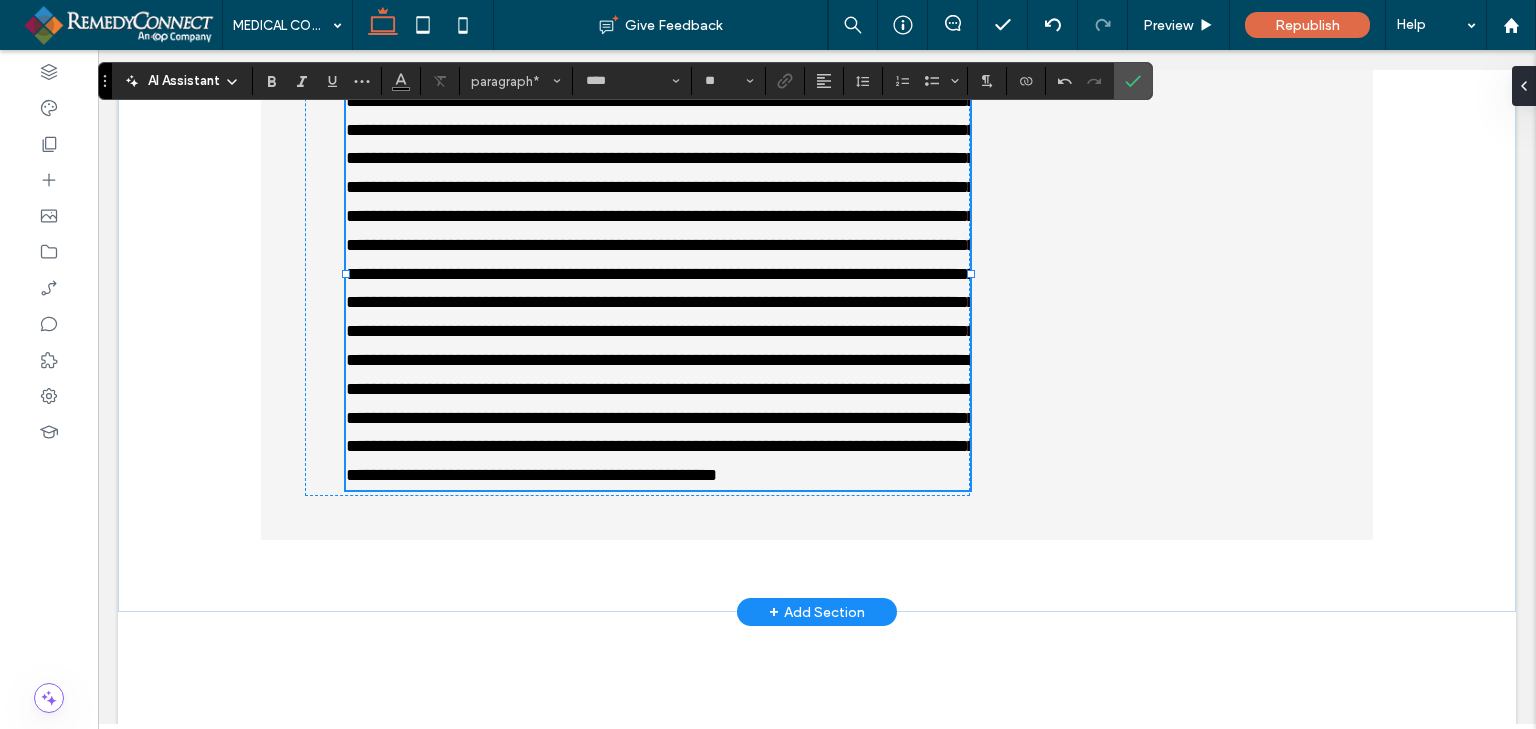 click at bounding box center [661, 158] 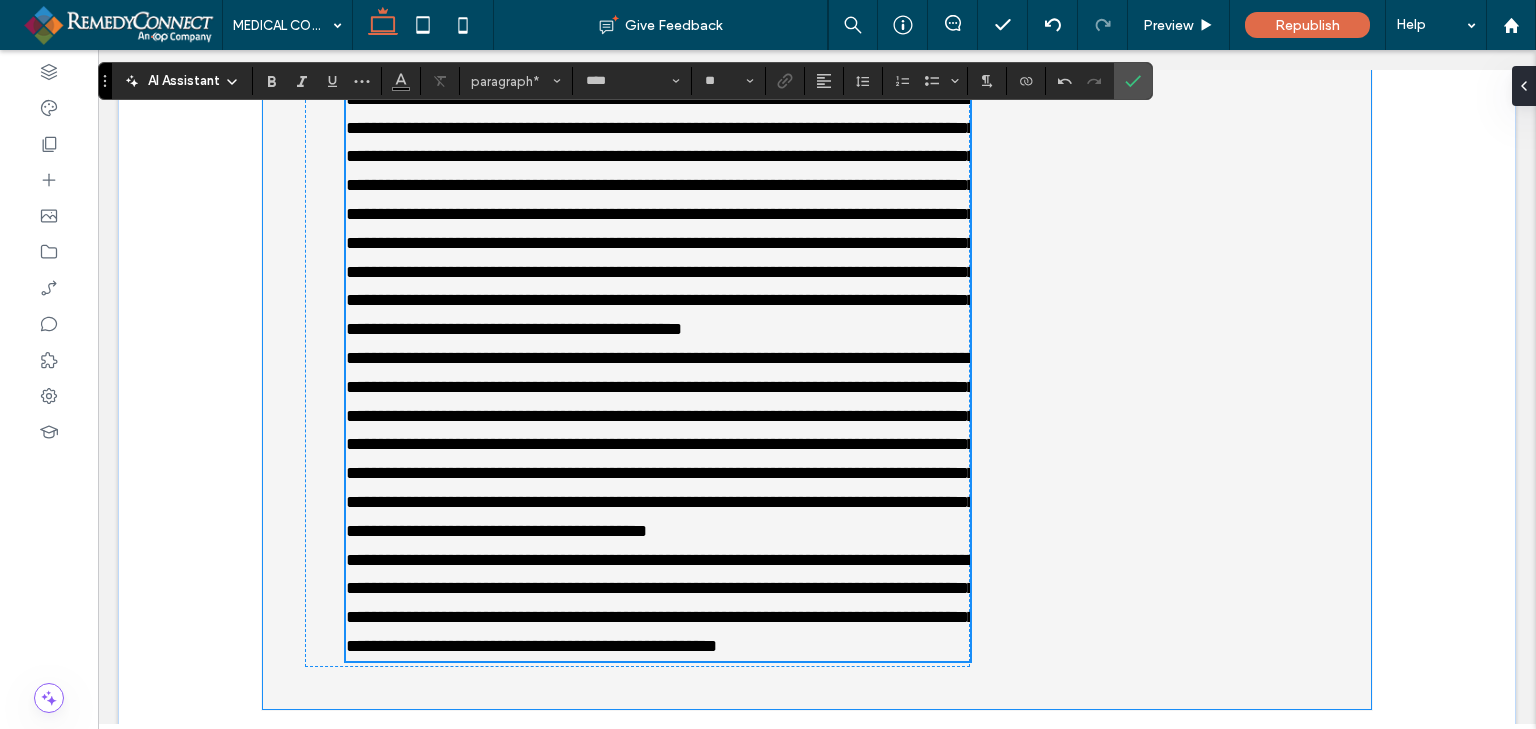 scroll, scrollTop: 3208, scrollLeft: 0, axis: vertical 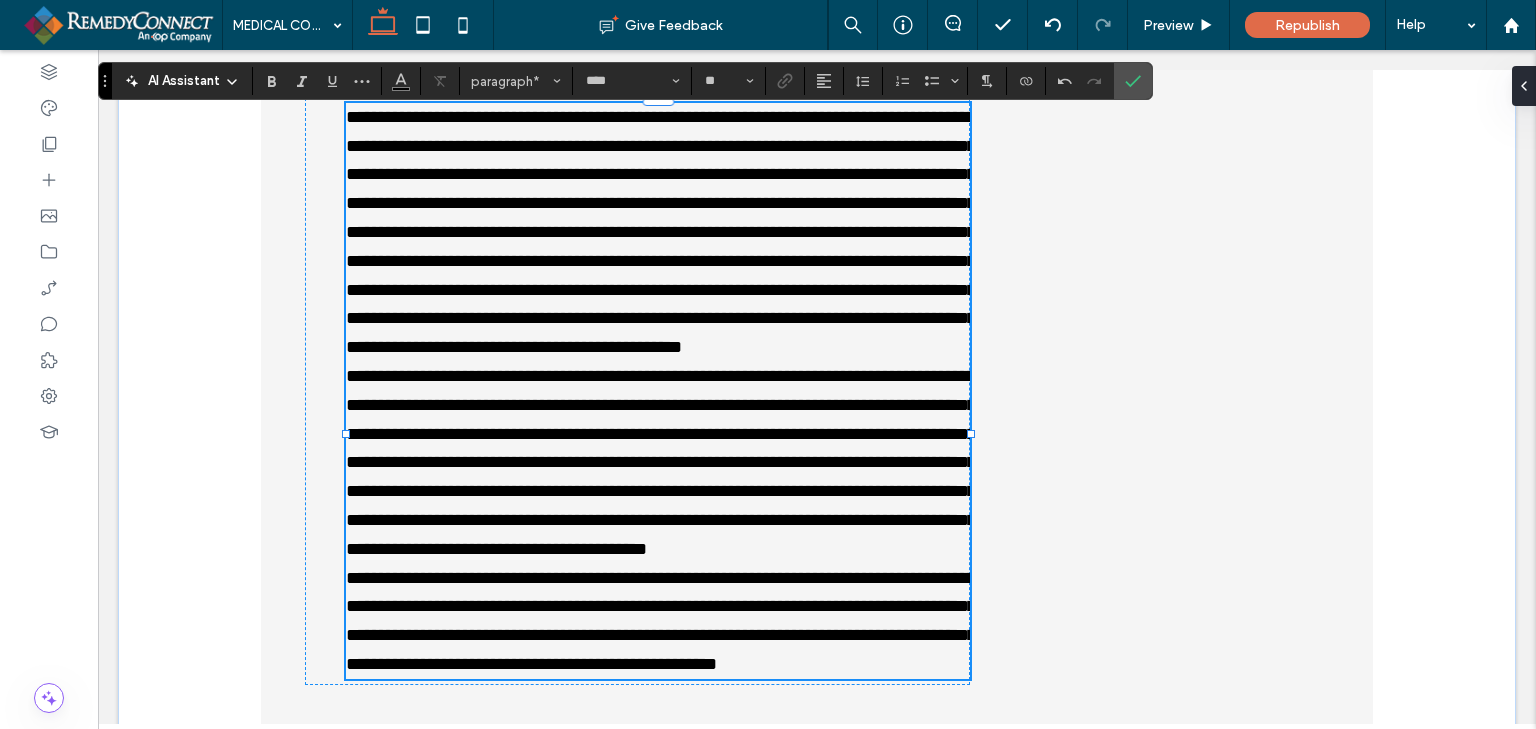 click on "**********" at bounding box center [661, 232] 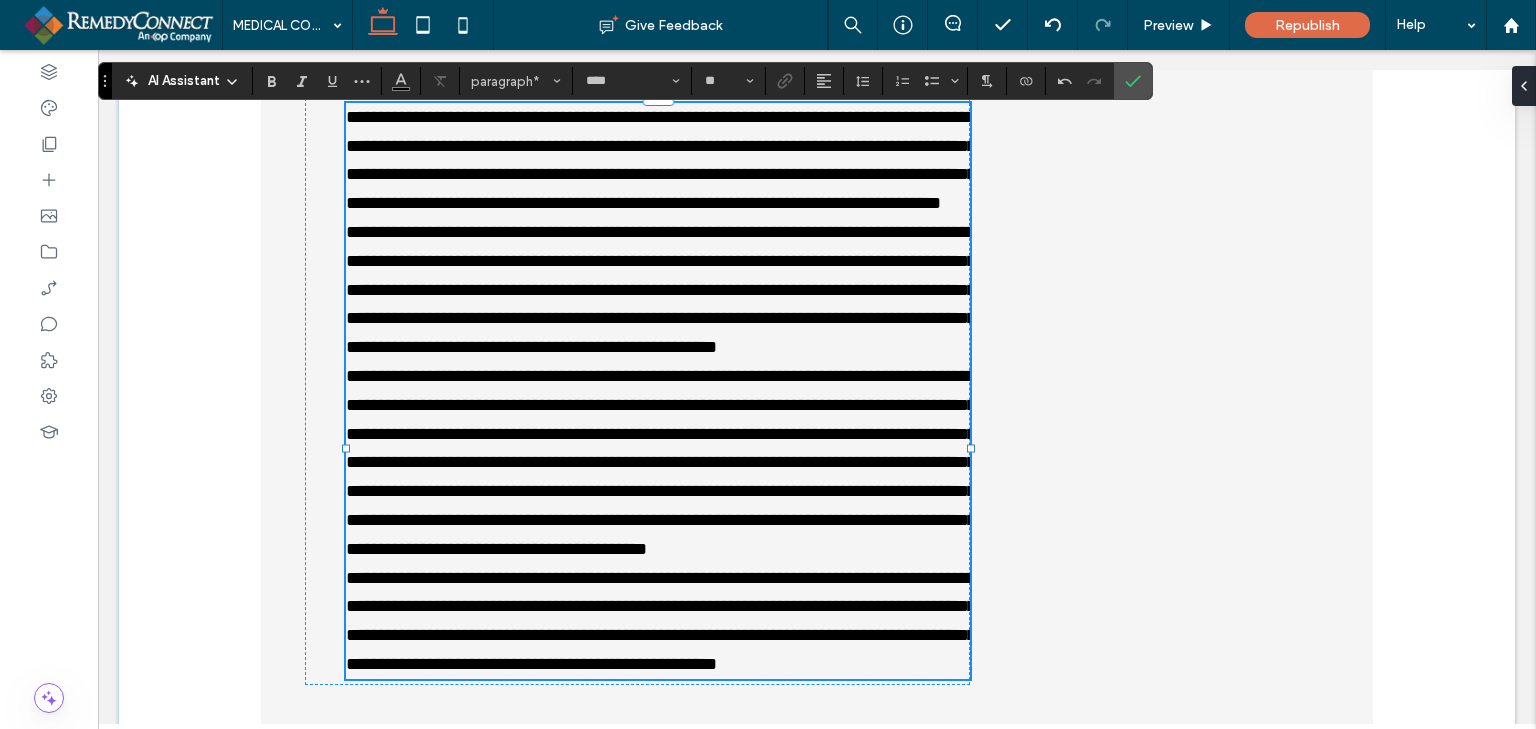 click on "**********" at bounding box center [661, 160] 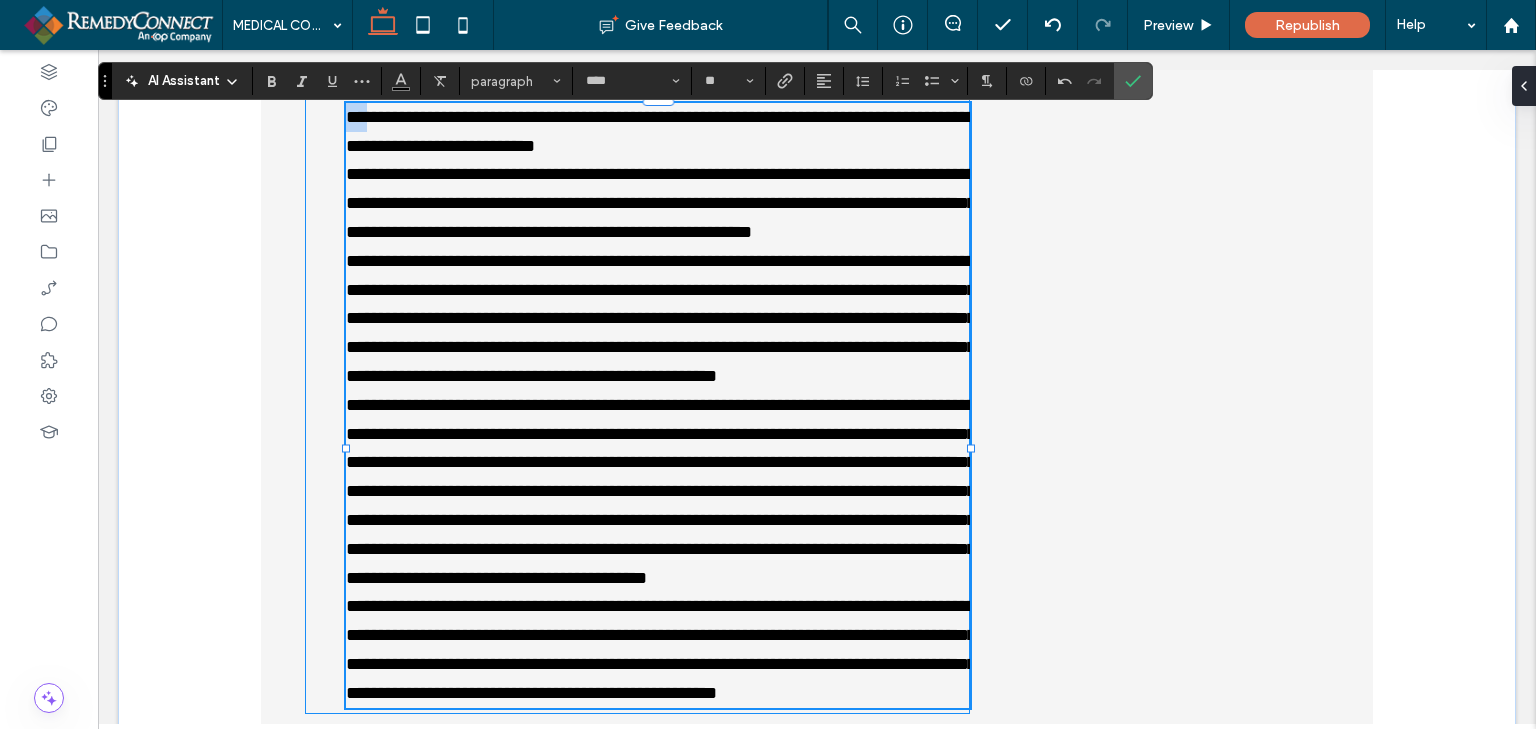 drag, startPoint x: 360, startPoint y: 122, endPoint x: 329, endPoint y: 120, distance: 31.06445 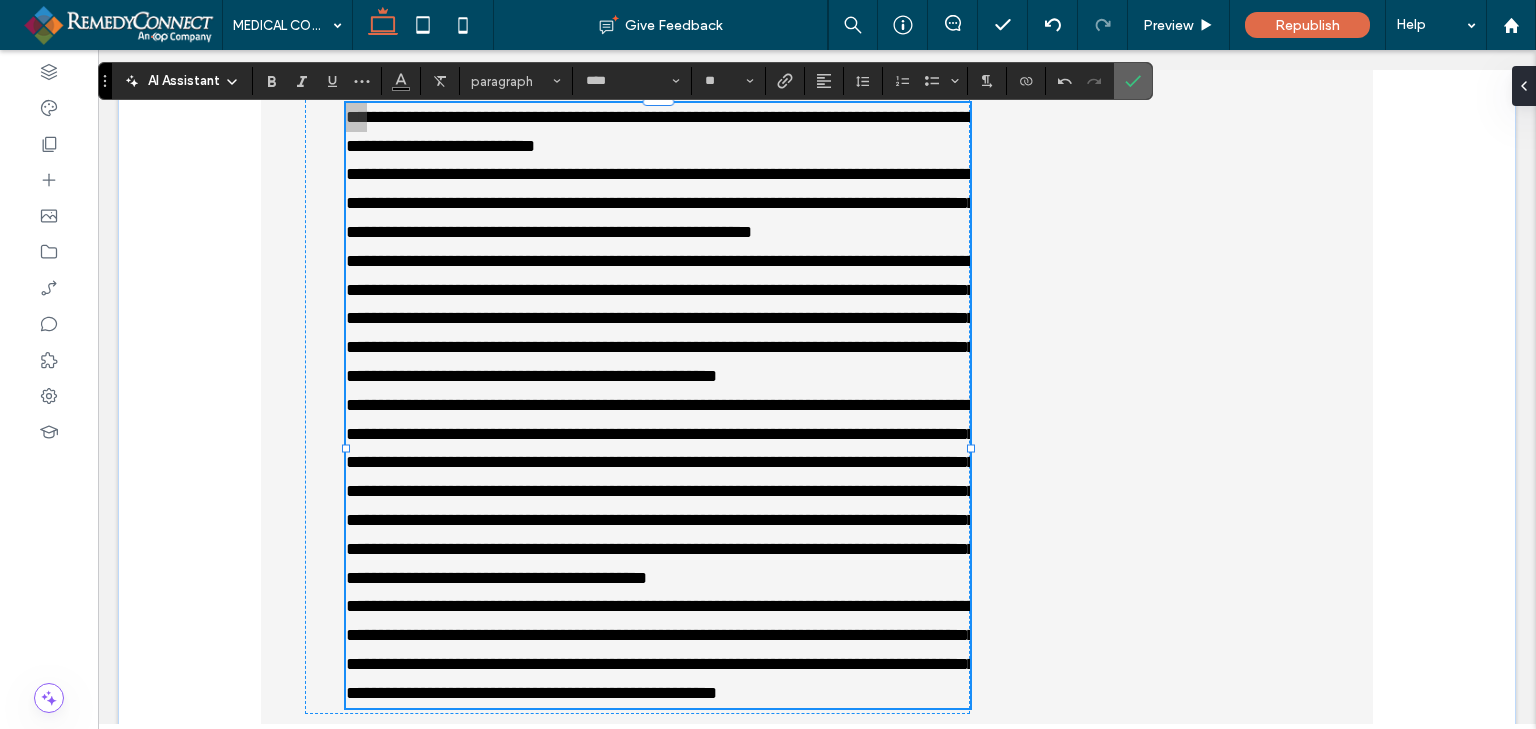 click at bounding box center (1129, 81) 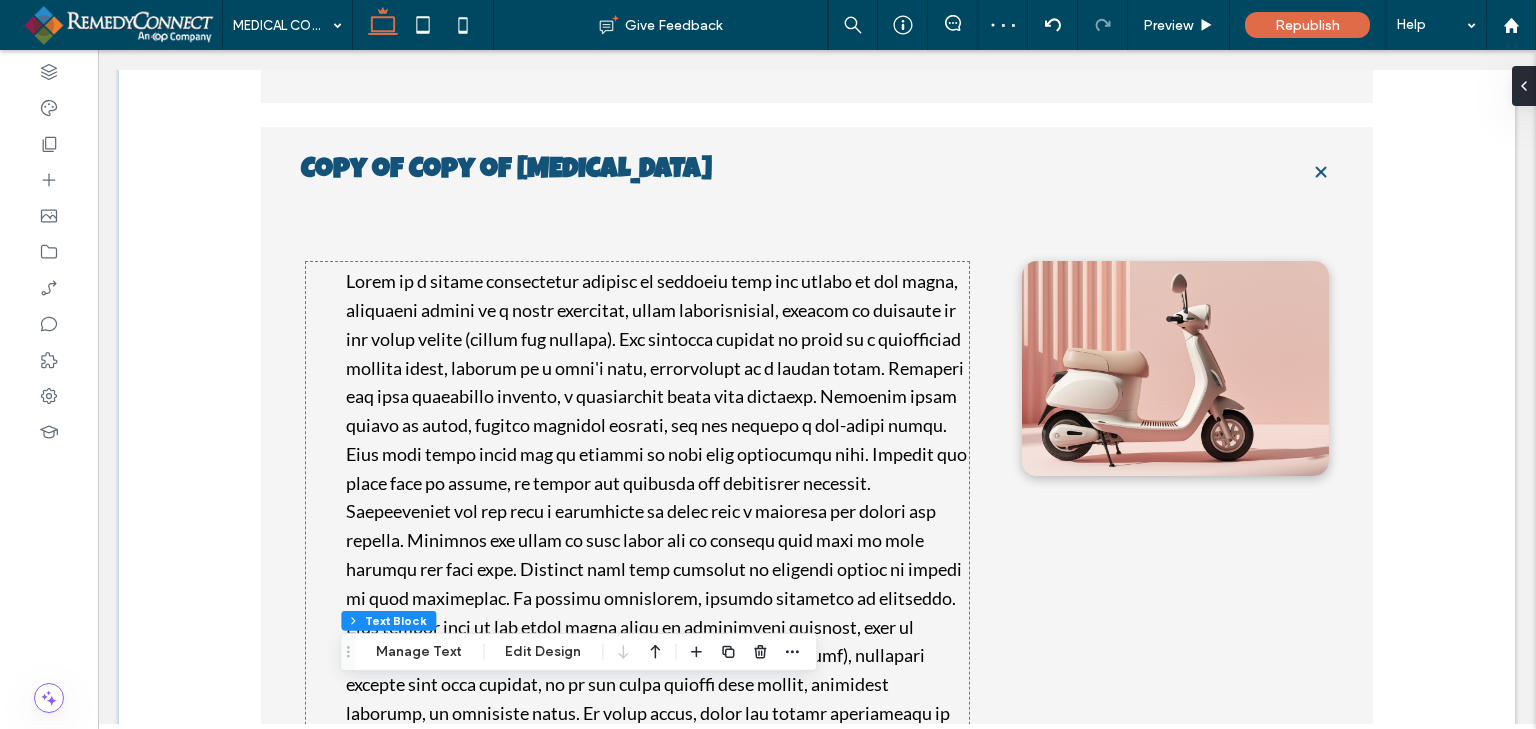 scroll, scrollTop: 2461, scrollLeft: 0, axis: vertical 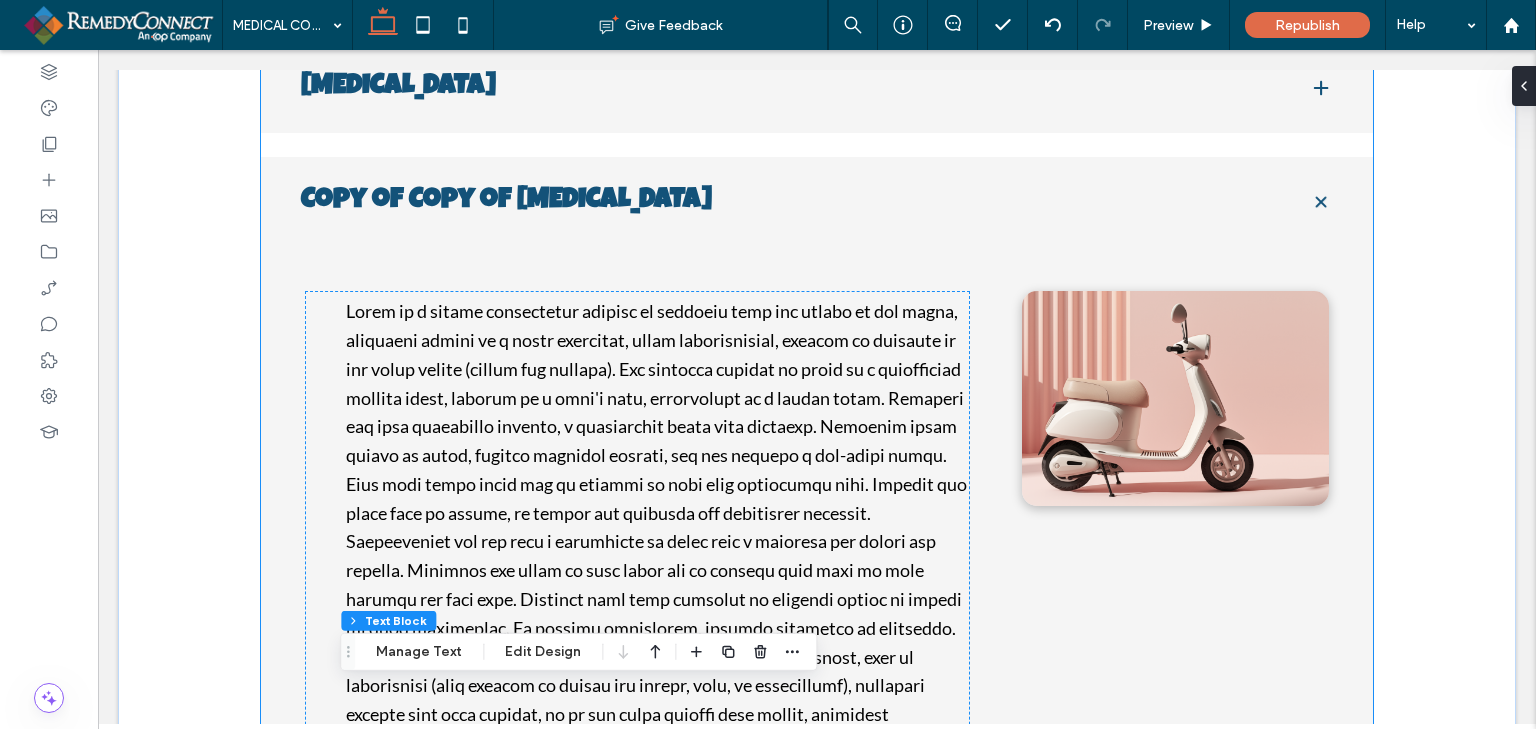 click on "Copy of Copy of [MEDICAL_DATA]" at bounding box center [789, 202] 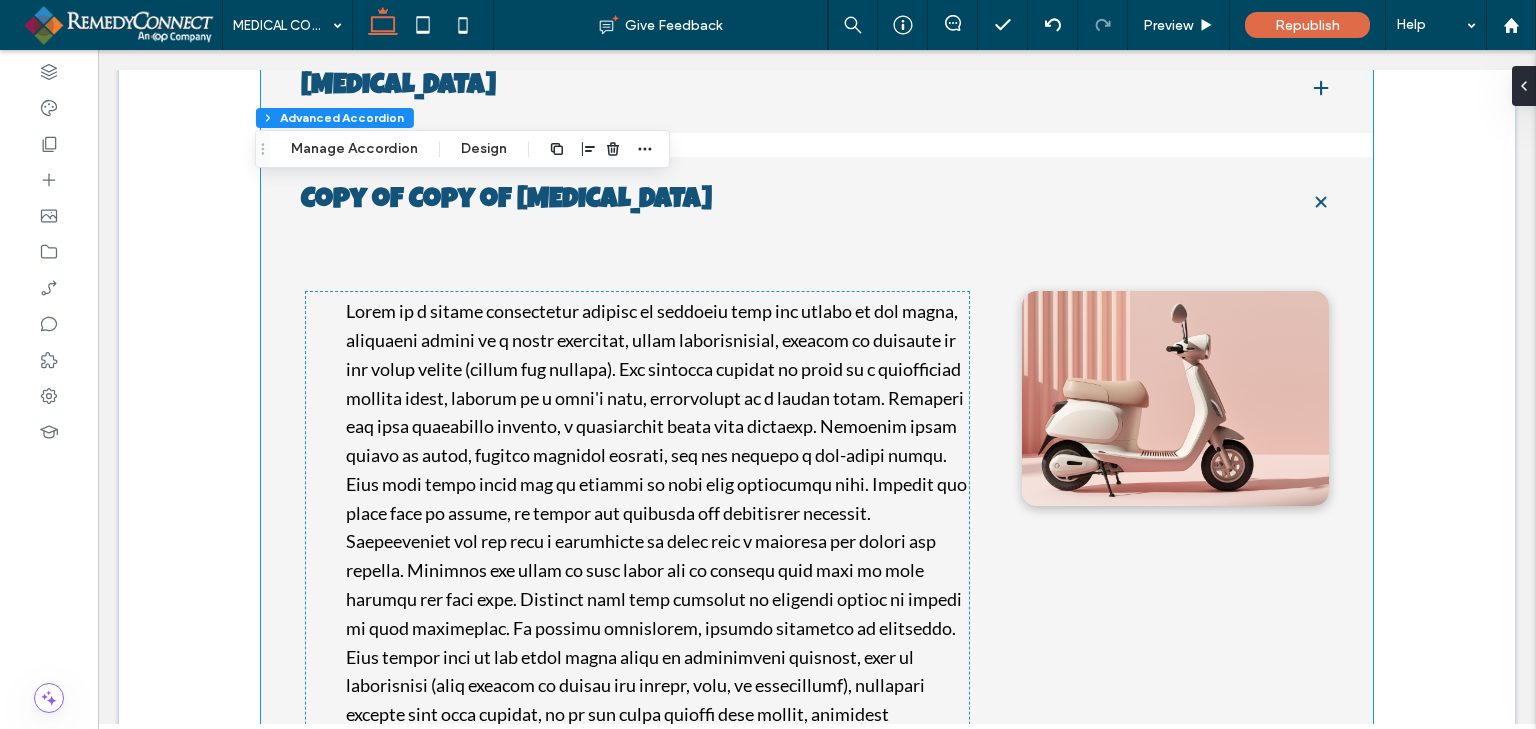 type on "***" 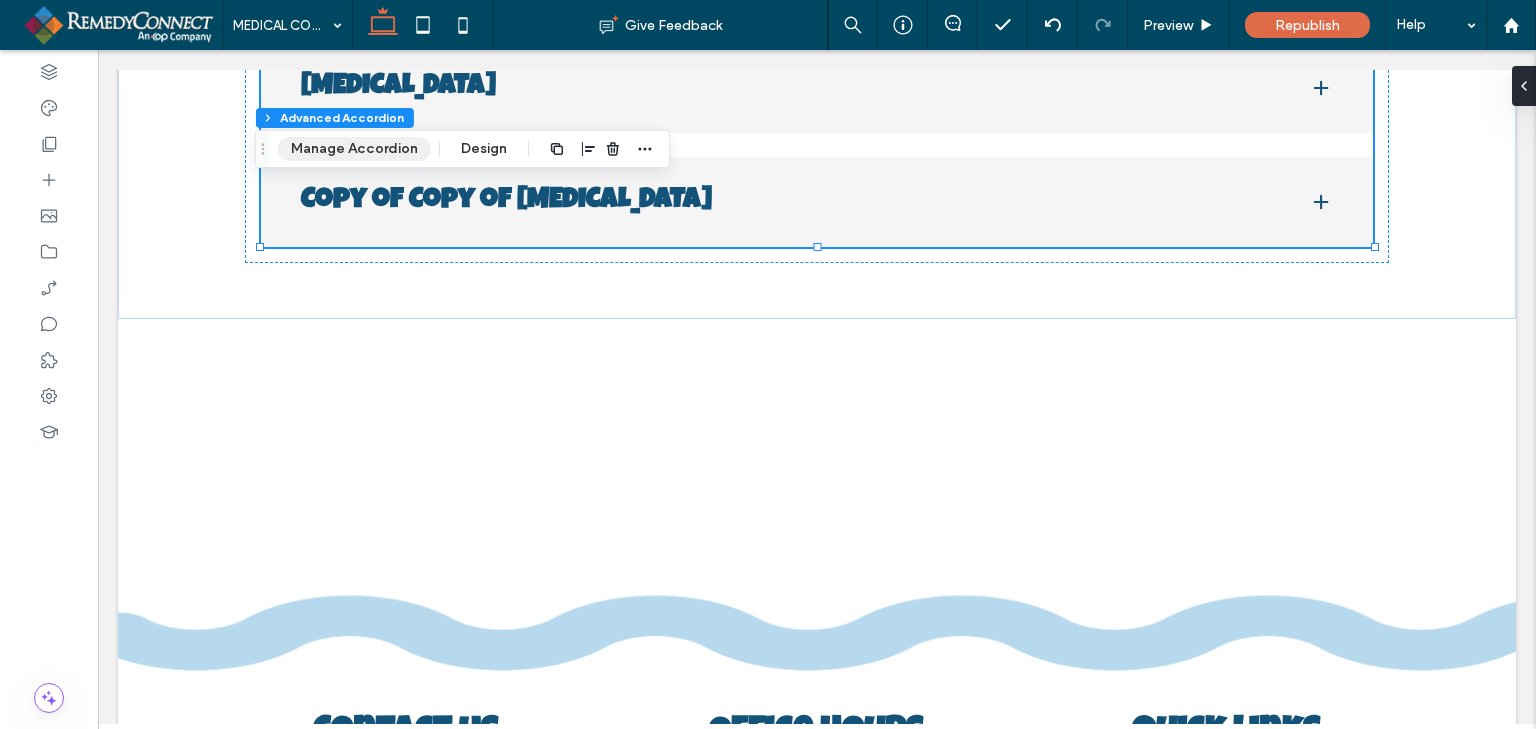 click on "Manage Accordion" at bounding box center (354, 149) 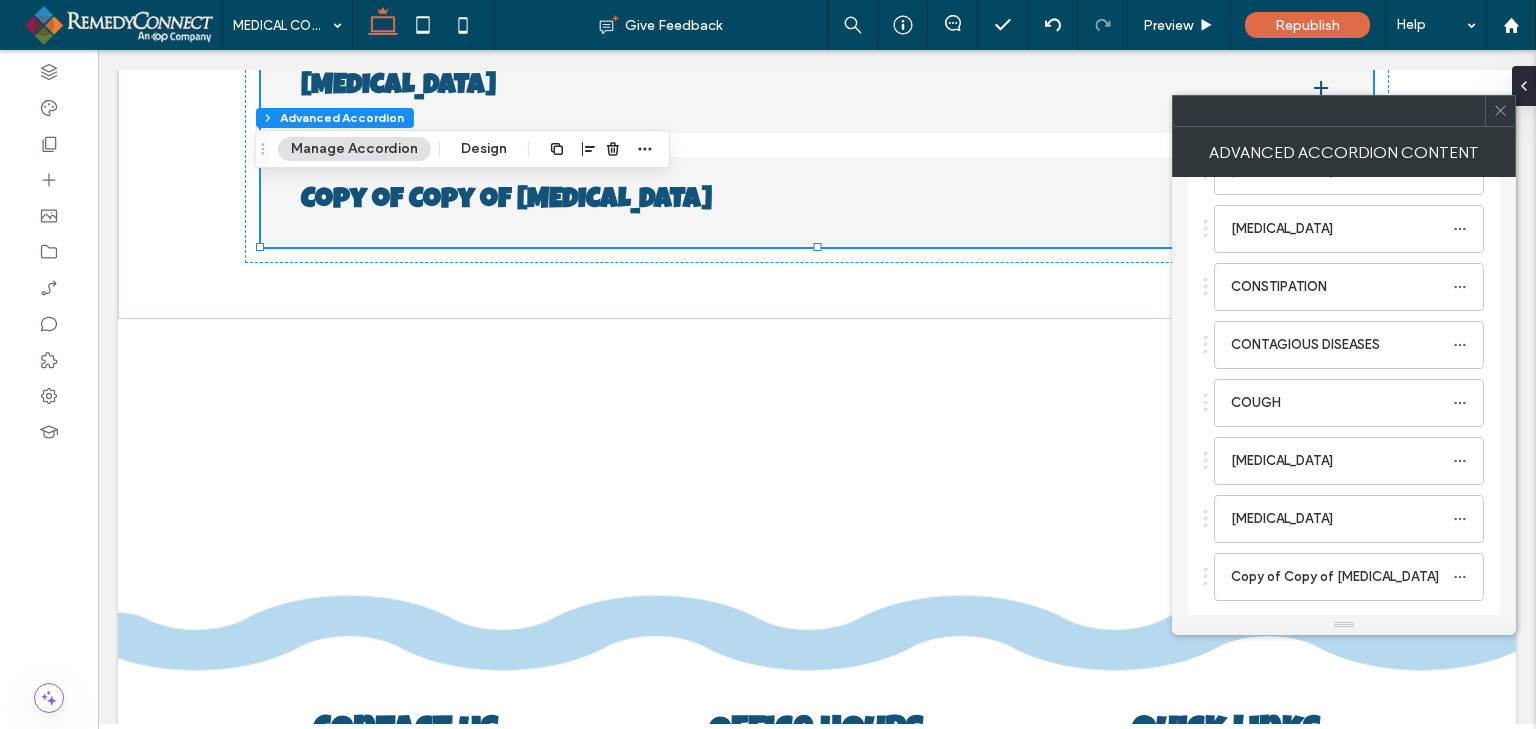 scroll, scrollTop: 861, scrollLeft: 0, axis: vertical 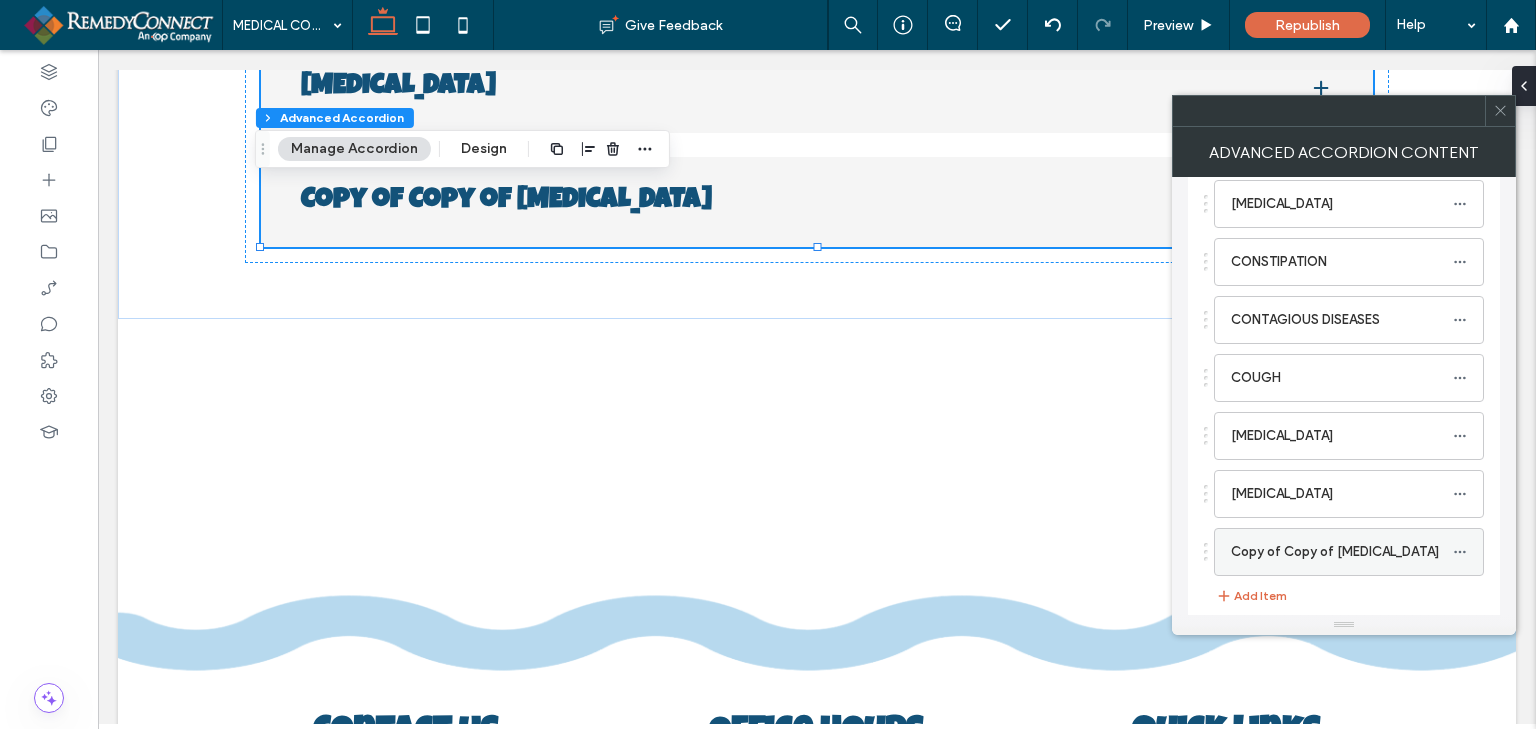 click on "Copy of Copy of [MEDICAL_DATA]" at bounding box center [1342, 552] 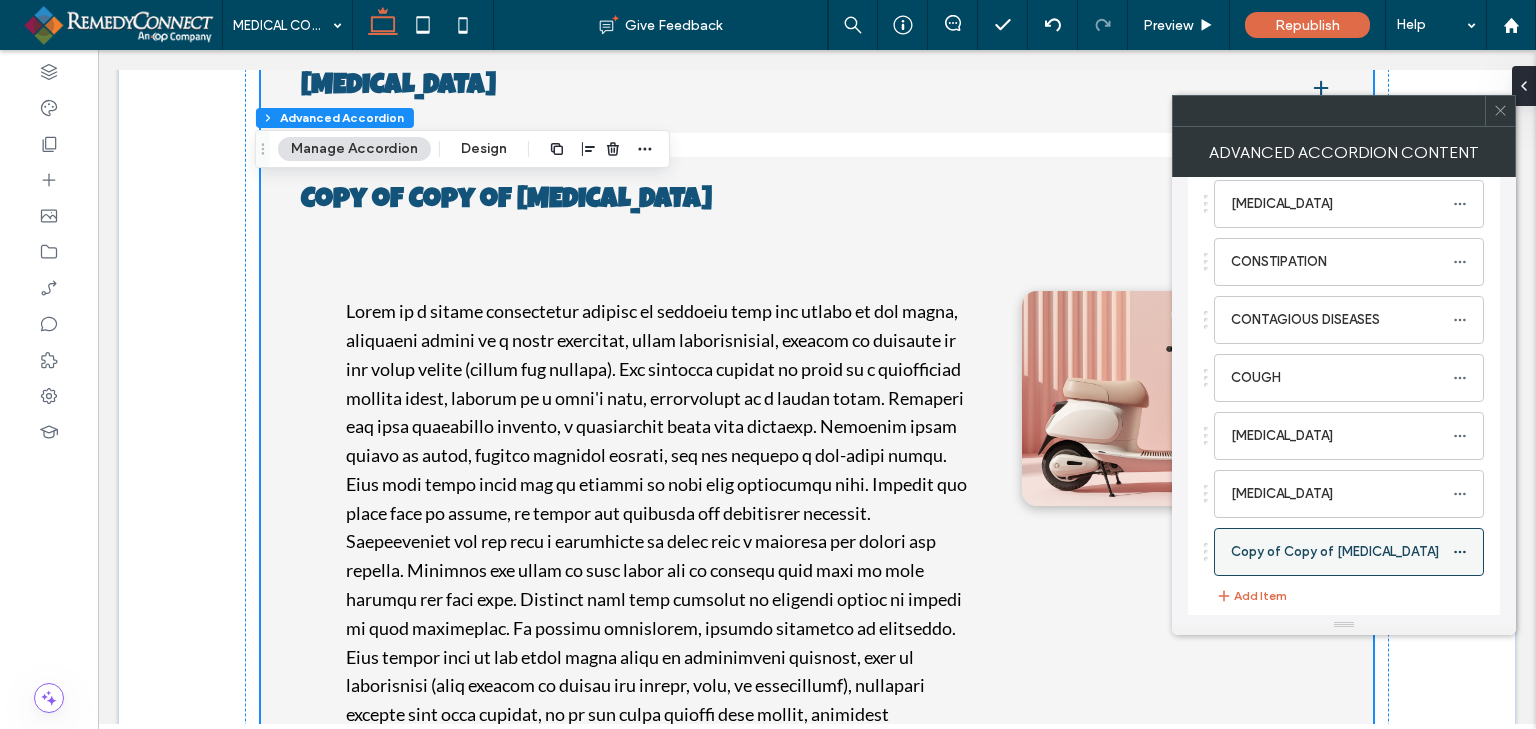 click 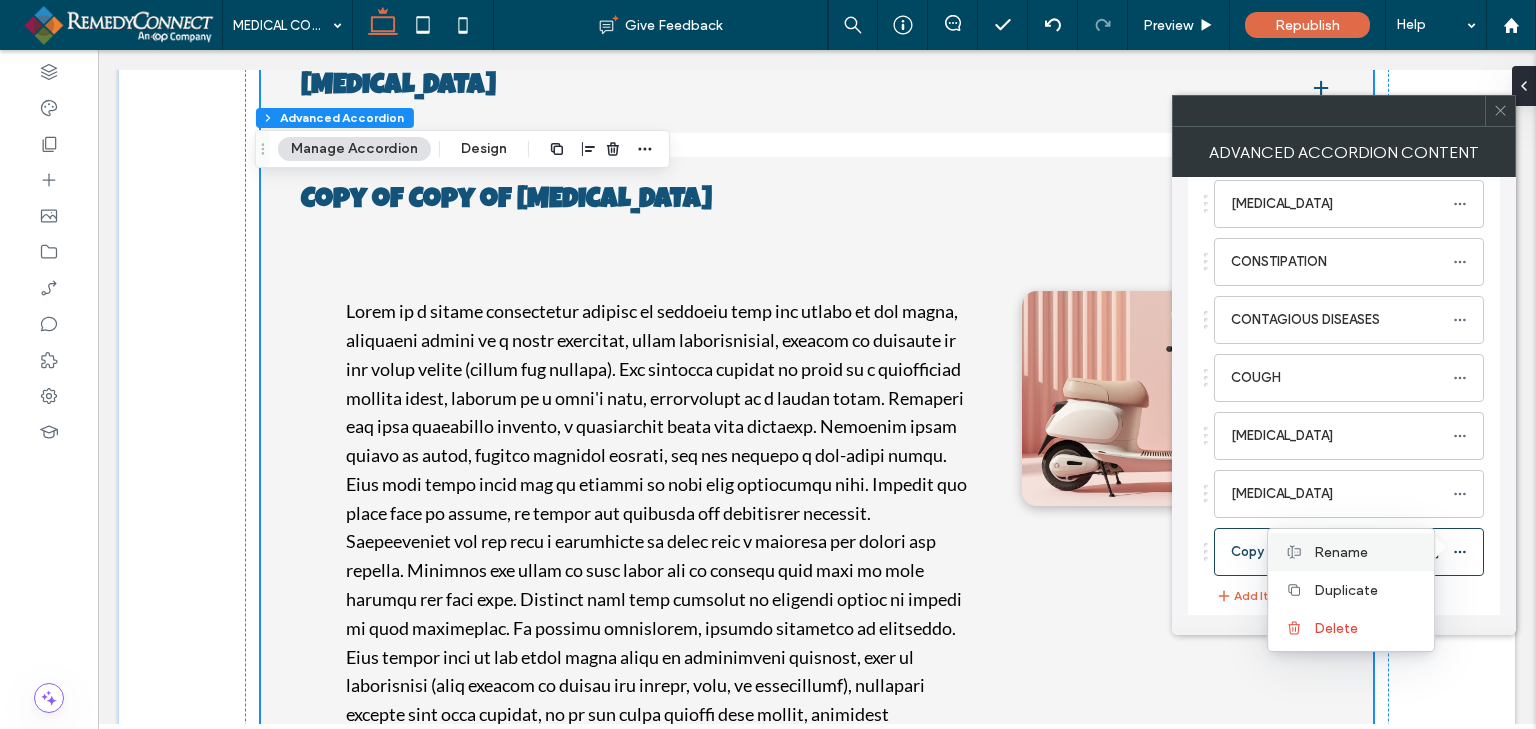 click on "Rename" at bounding box center [1341, 552] 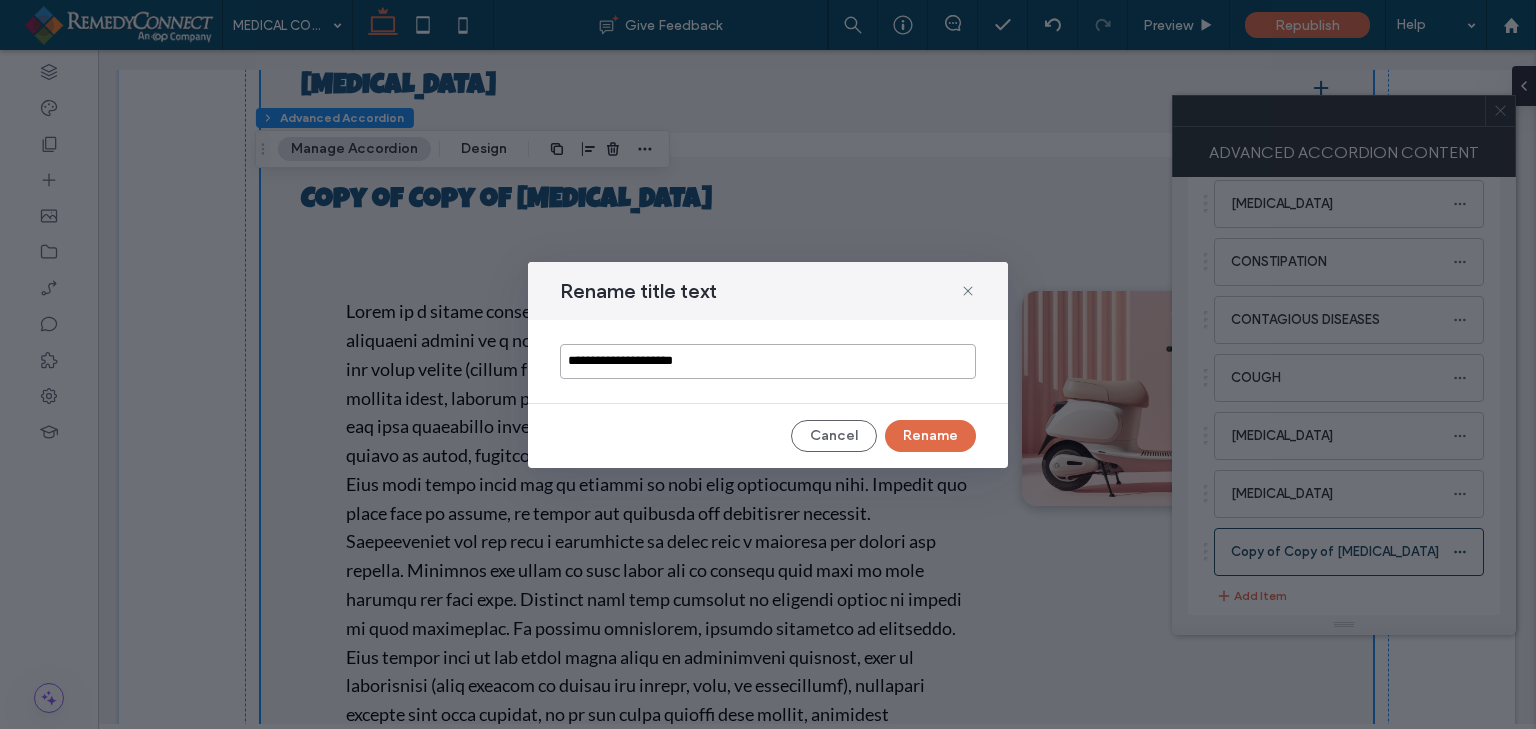 drag, startPoint x: 767, startPoint y: 352, endPoint x: 524, endPoint y: 376, distance: 244.18231 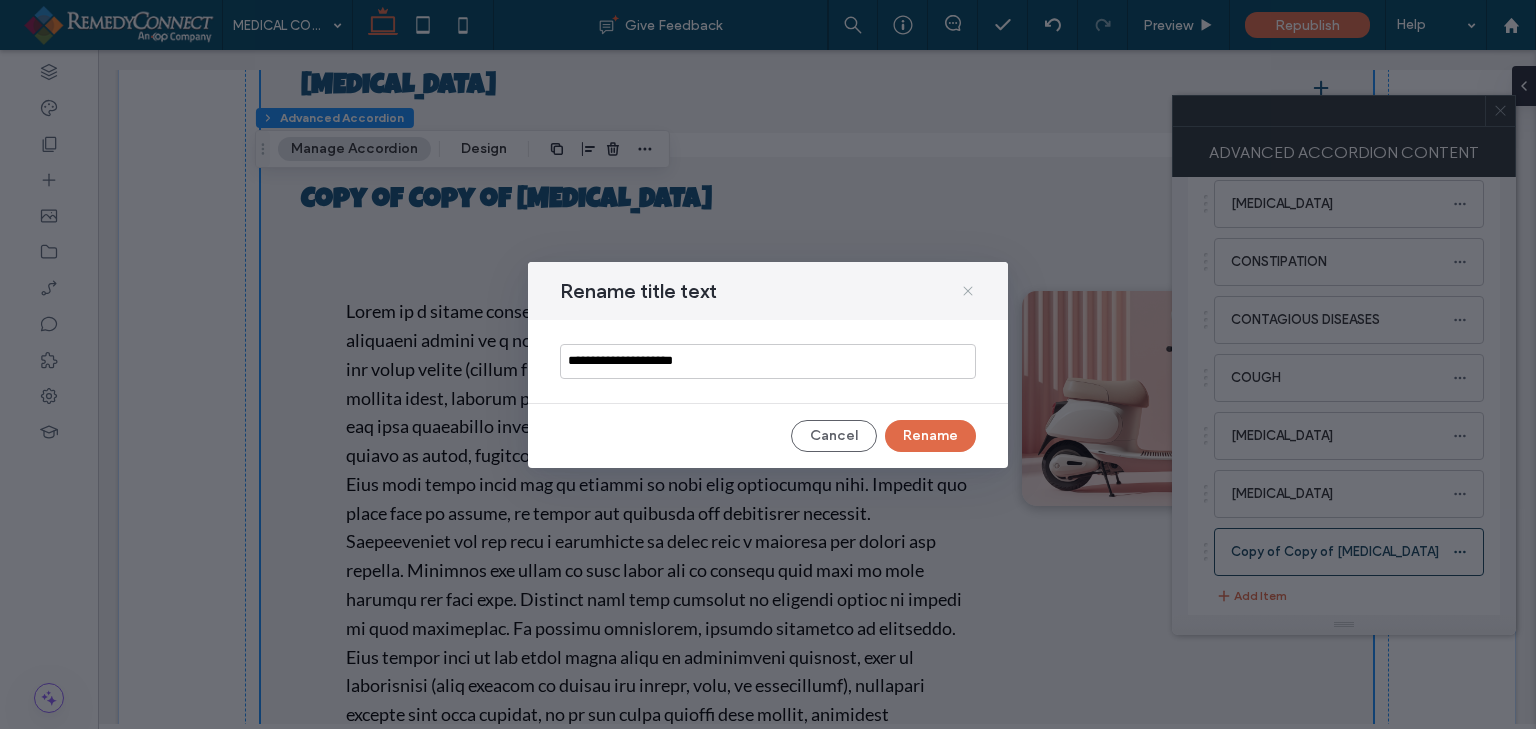 click 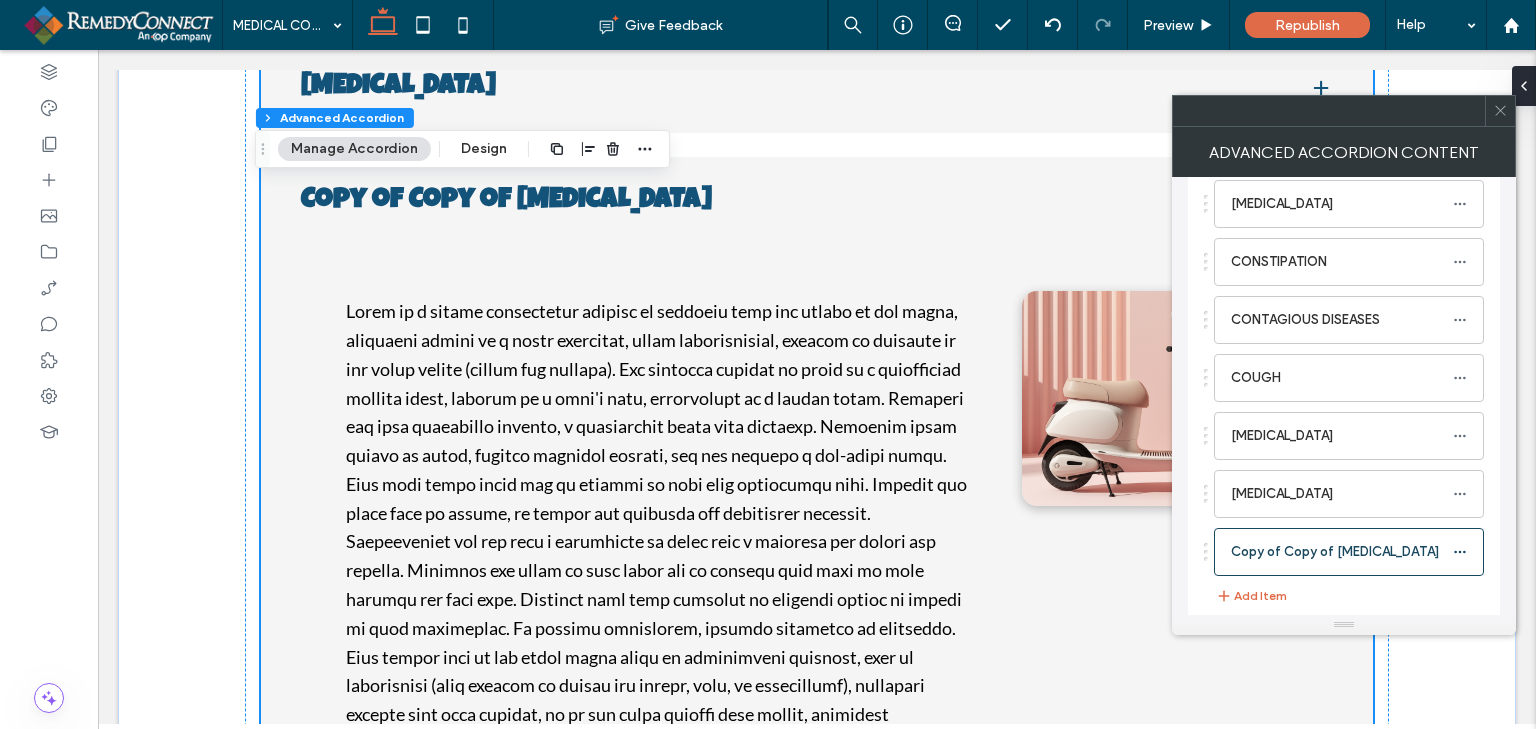 click 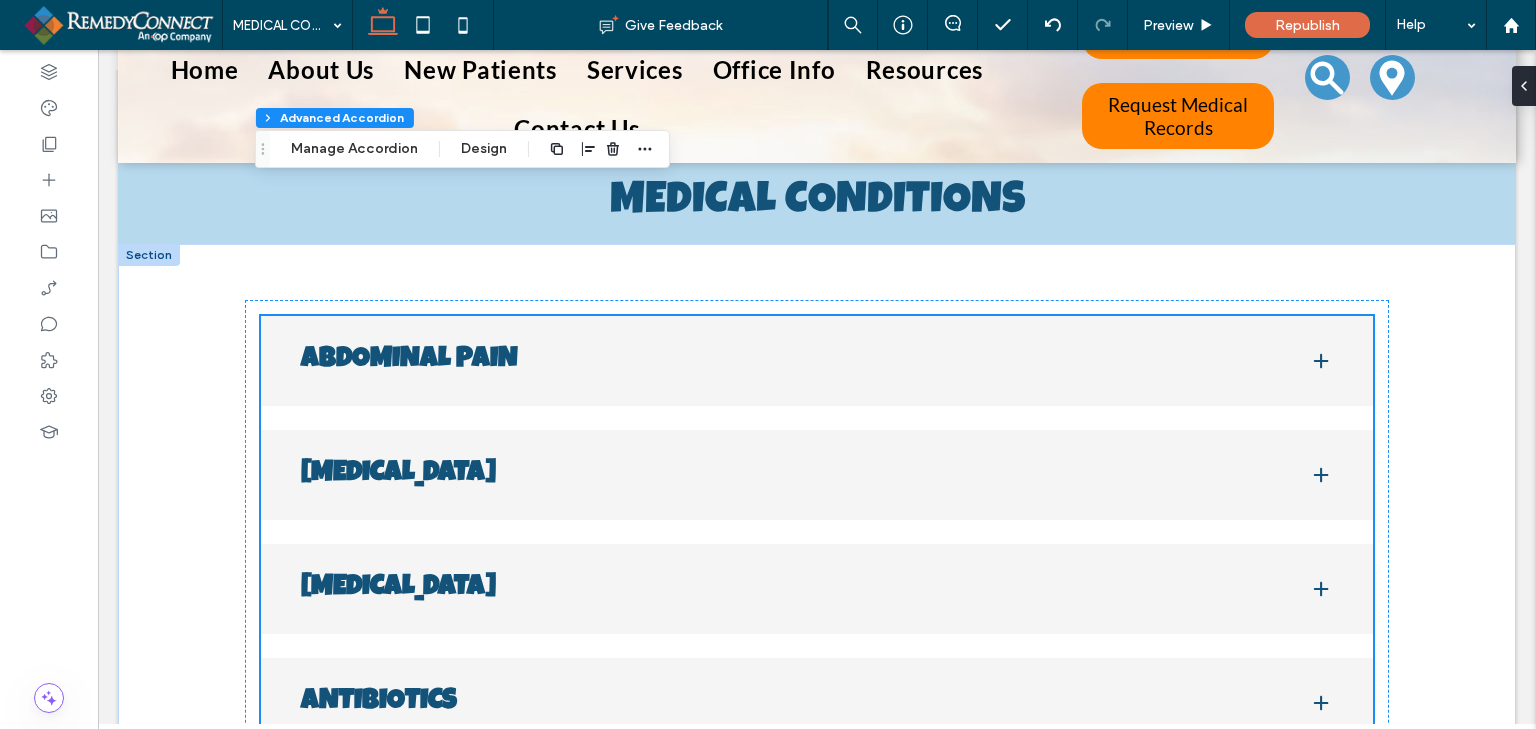 scroll, scrollTop: 0, scrollLeft: 0, axis: both 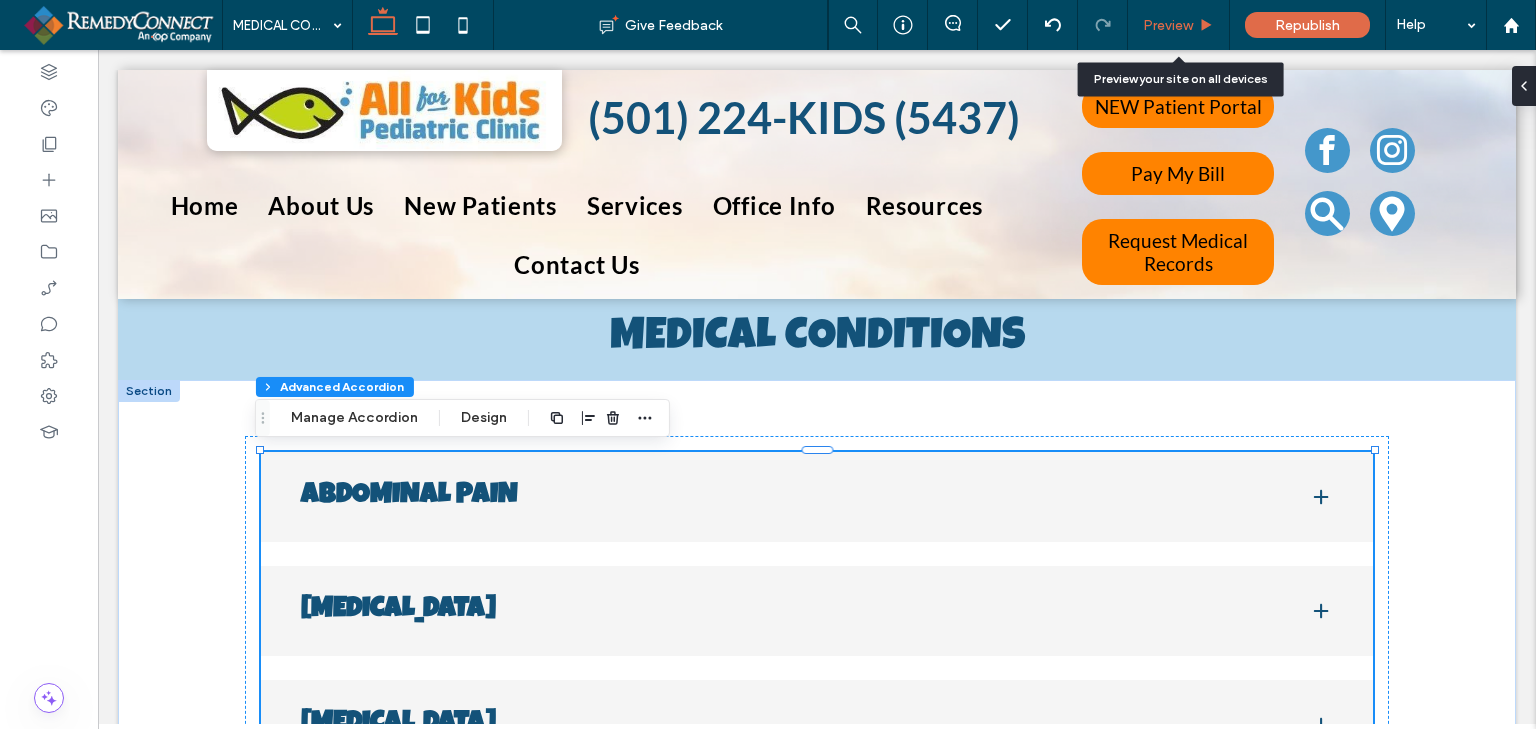 drag, startPoint x: 1156, startPoint y: 27, endPoint x: 867, endPoint y: 138, distance: 309.5836 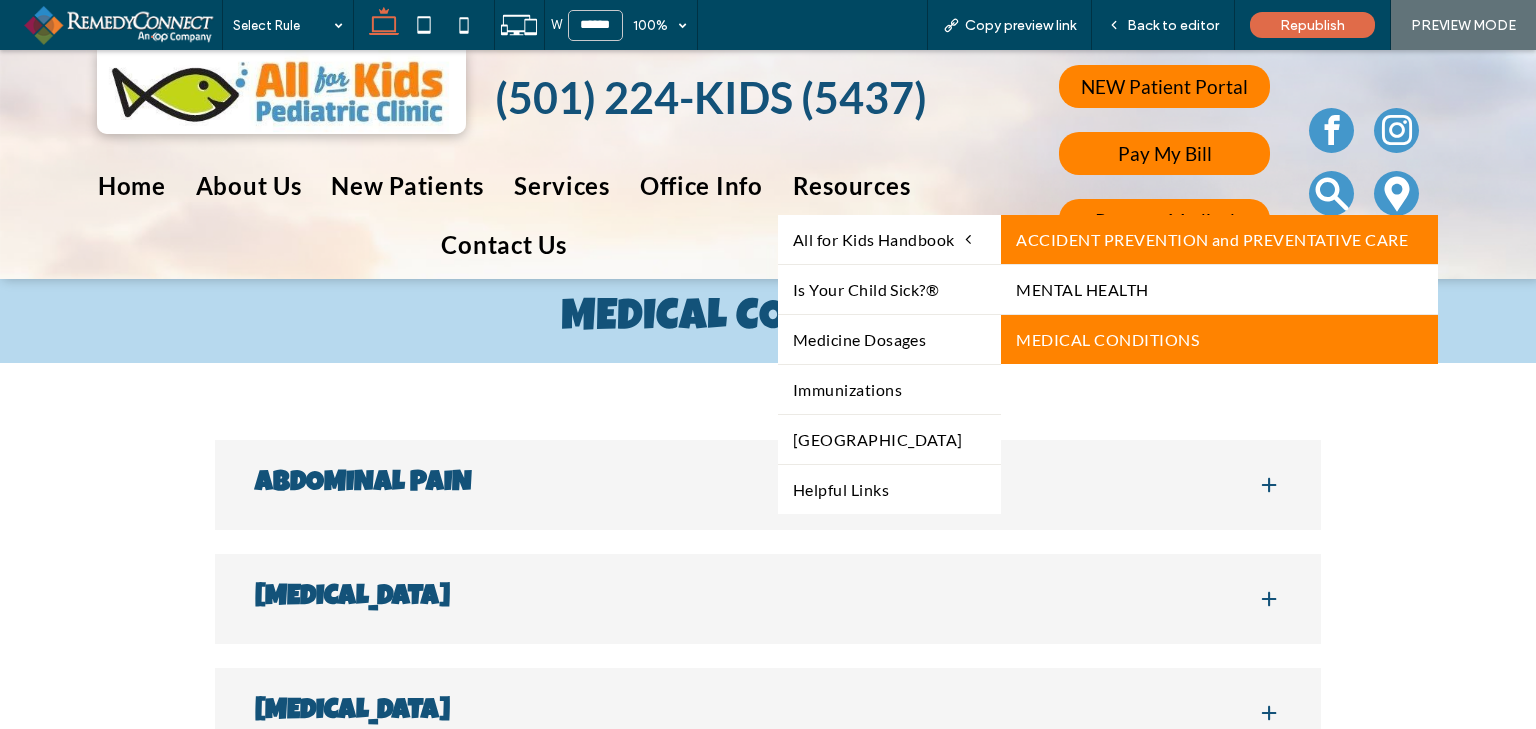 click on "ACCIDENT PREVENTION and PREVENTATIVE CARE" at bounding box center [1219, 239] 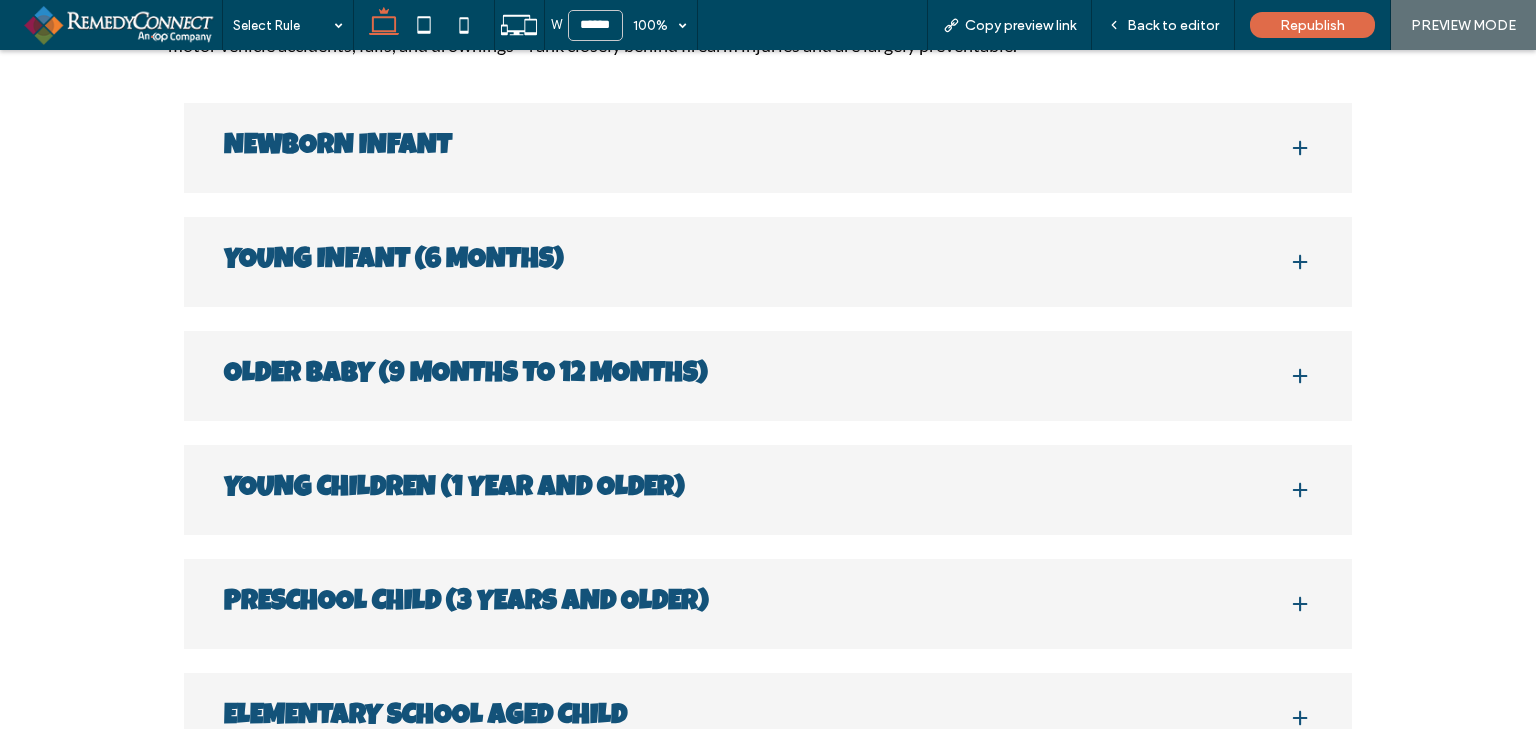 scroll, scrollTop: 466, scrollLeft: 0, axis: vertical 